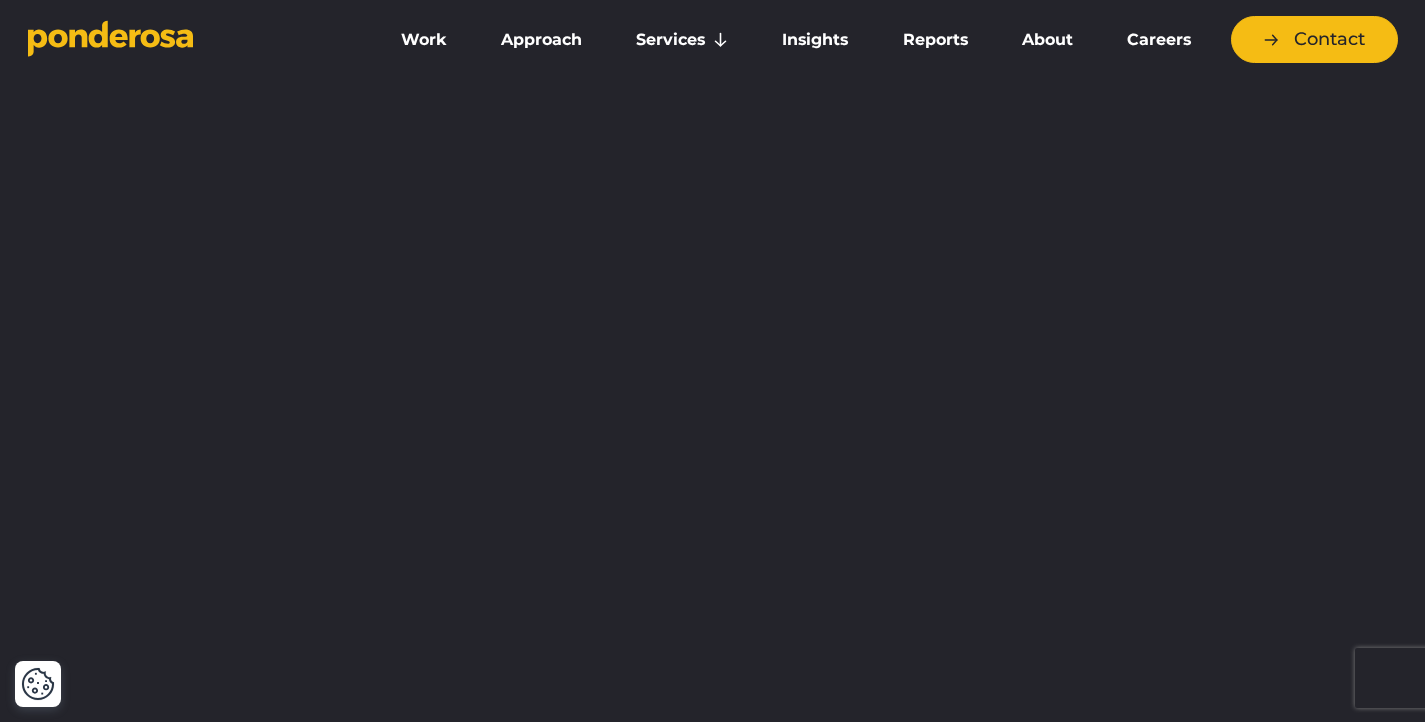 scroll, scrollTop: 0, scrollLeft: 0, axis: both 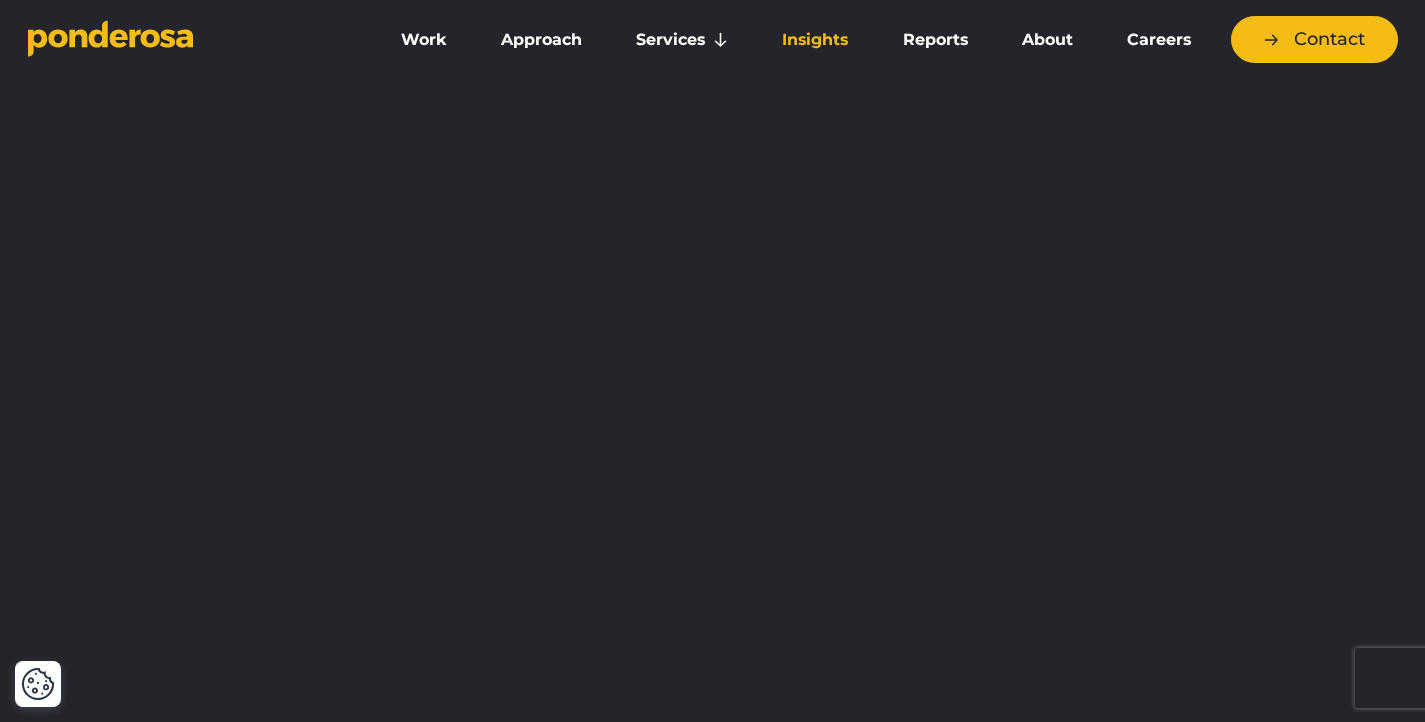 click on "Insights" at bounding box center [815, 40] 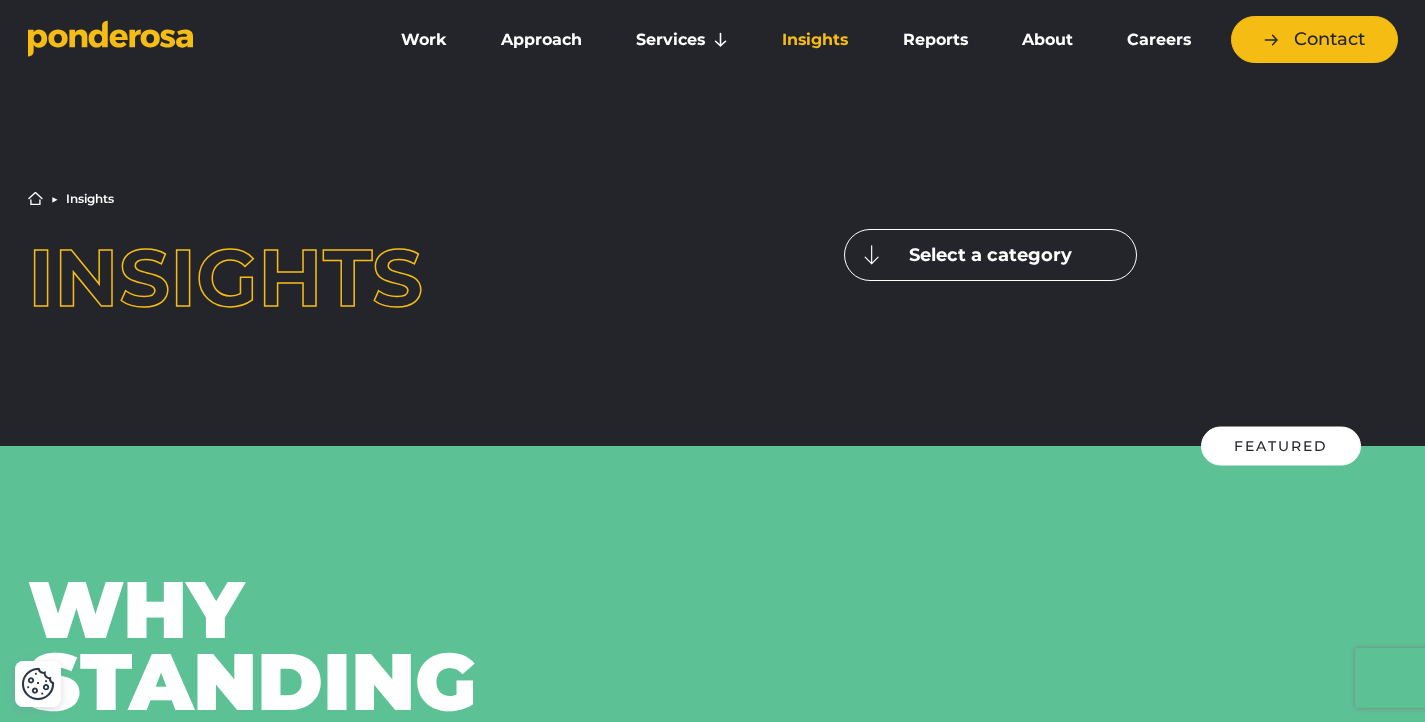 scroll, scrollTop: 100, scrollLeft: 0, axis: vertical 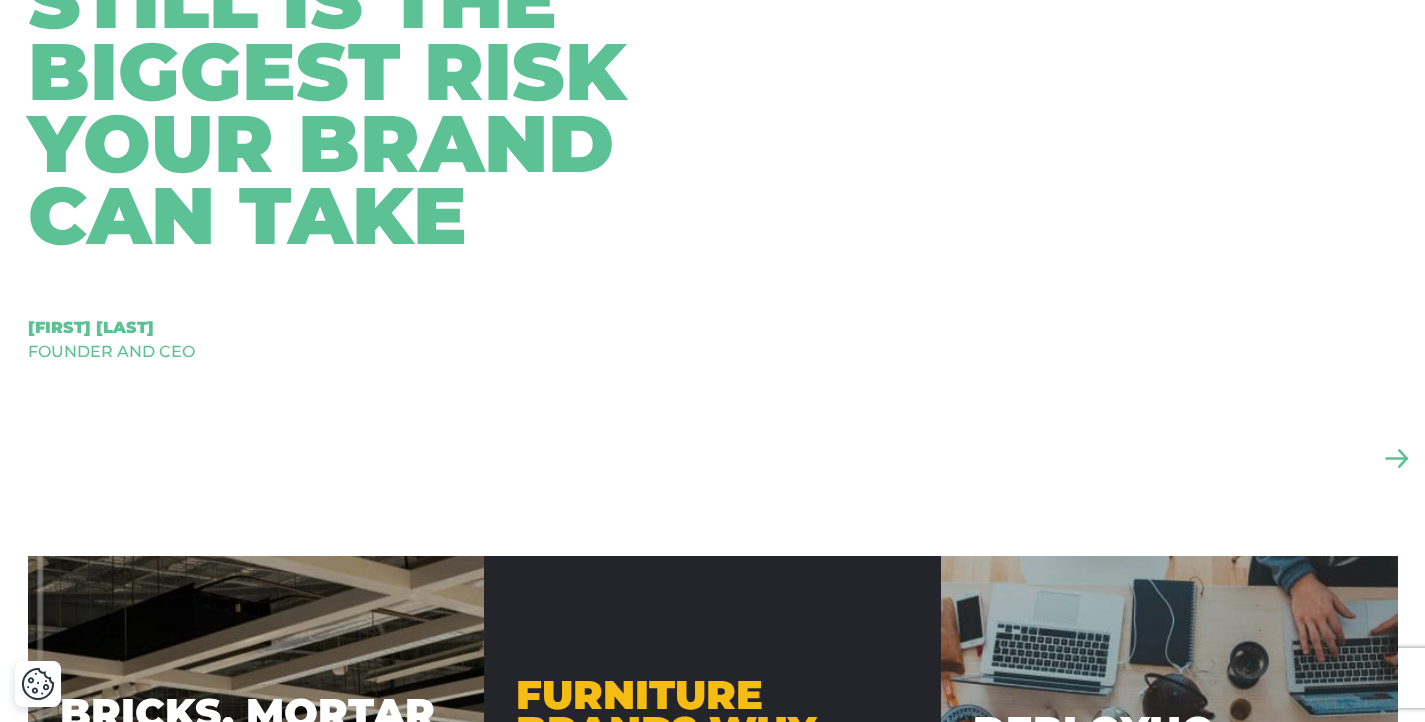 click on "Why Standing Still Is The Biggest Risk Your Brand Can Take" at bounding box center [363, 36] 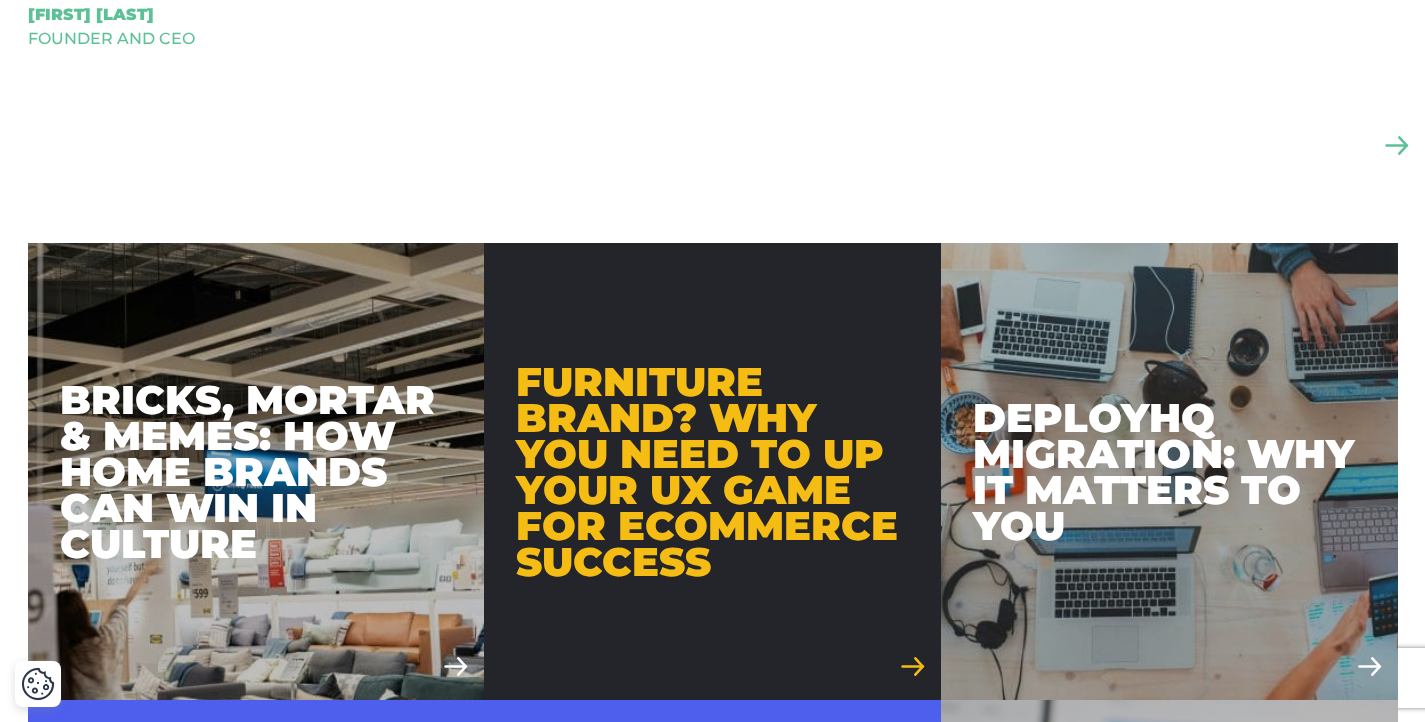 scroll, scrollTop: 1071, scrollLeft: 0, axis: vertical 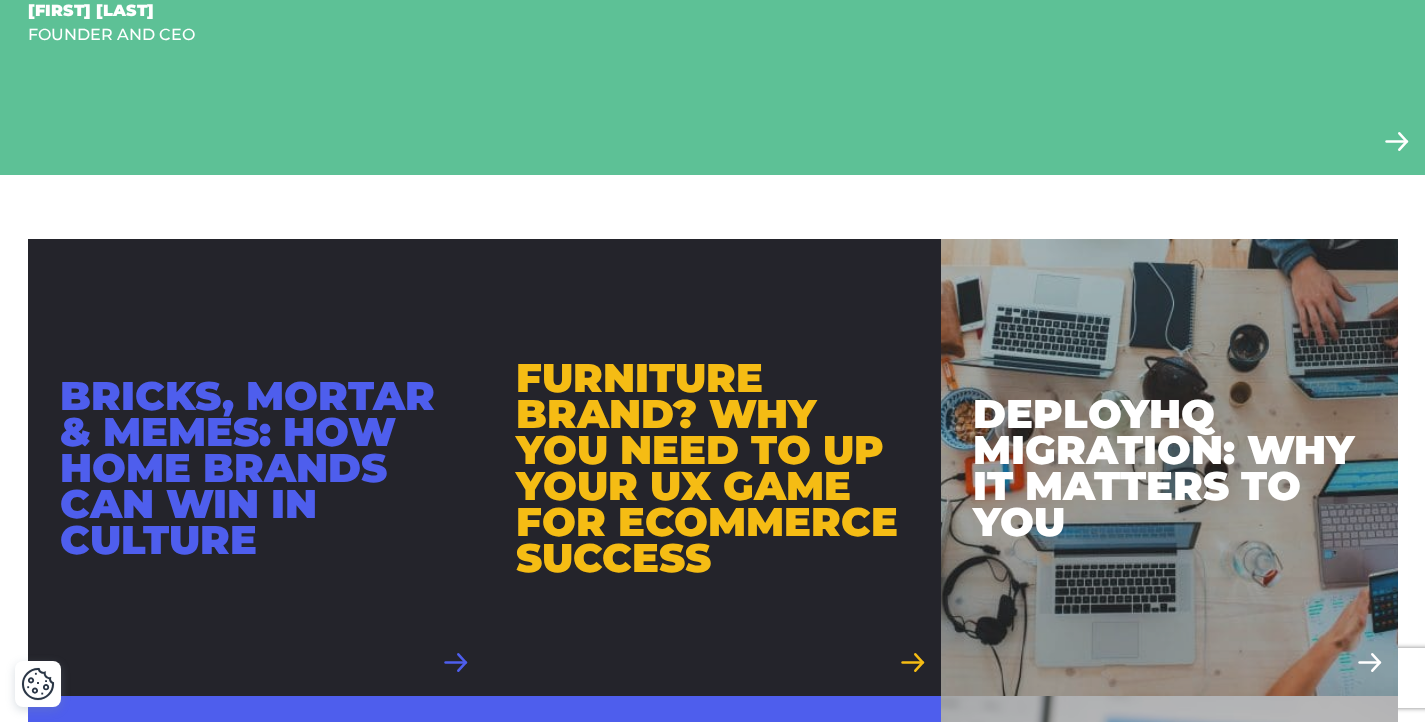 click on "Bricks, Mortar & Memes: How Home Brands Can Win in Culture" at bounding box center (256, 468) 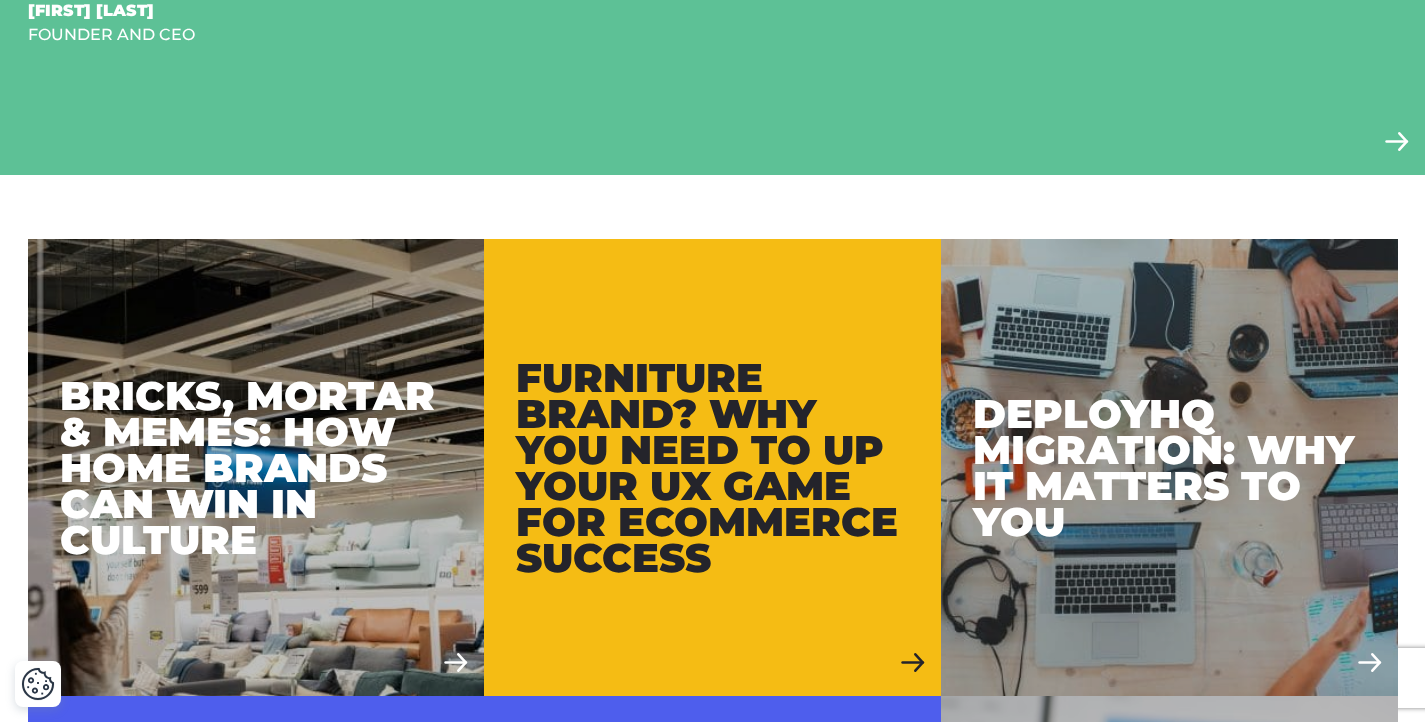 click on "Furniture Brand? Why you need to up your UX game for eCommerce success" at bounding box center [712, 468] 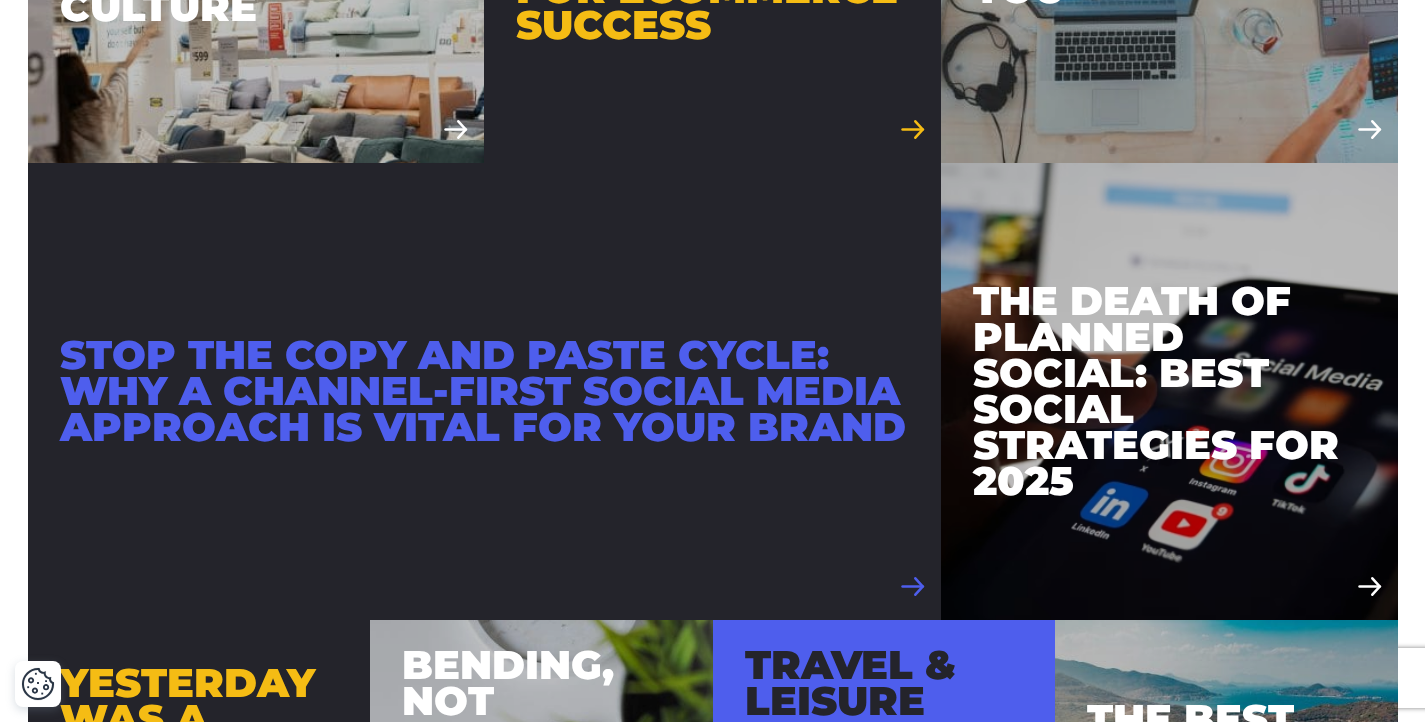 scroll, scrollTop: 1628, scrollLeft: 0, axis: vertical 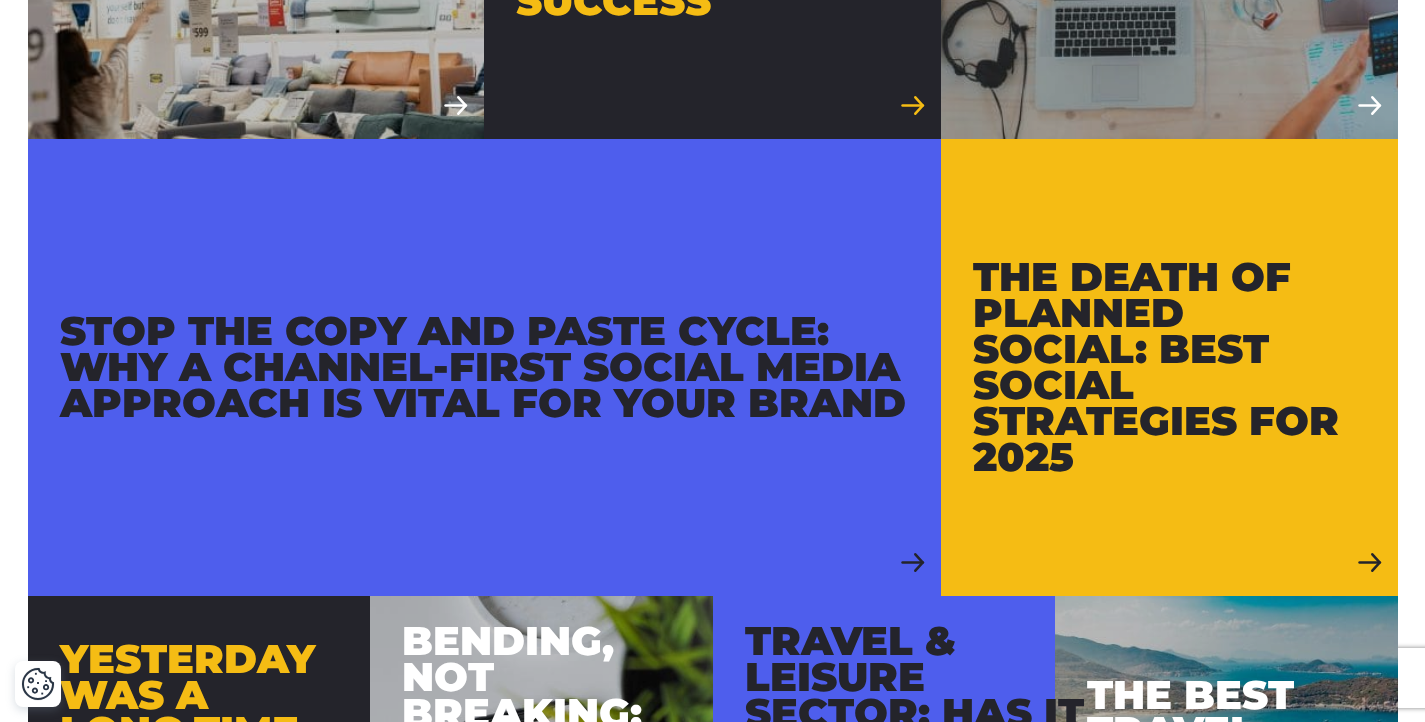 click on "The Death of Planned Social: Best Social Strategies for 2025" at bounding box center [1169, 367] 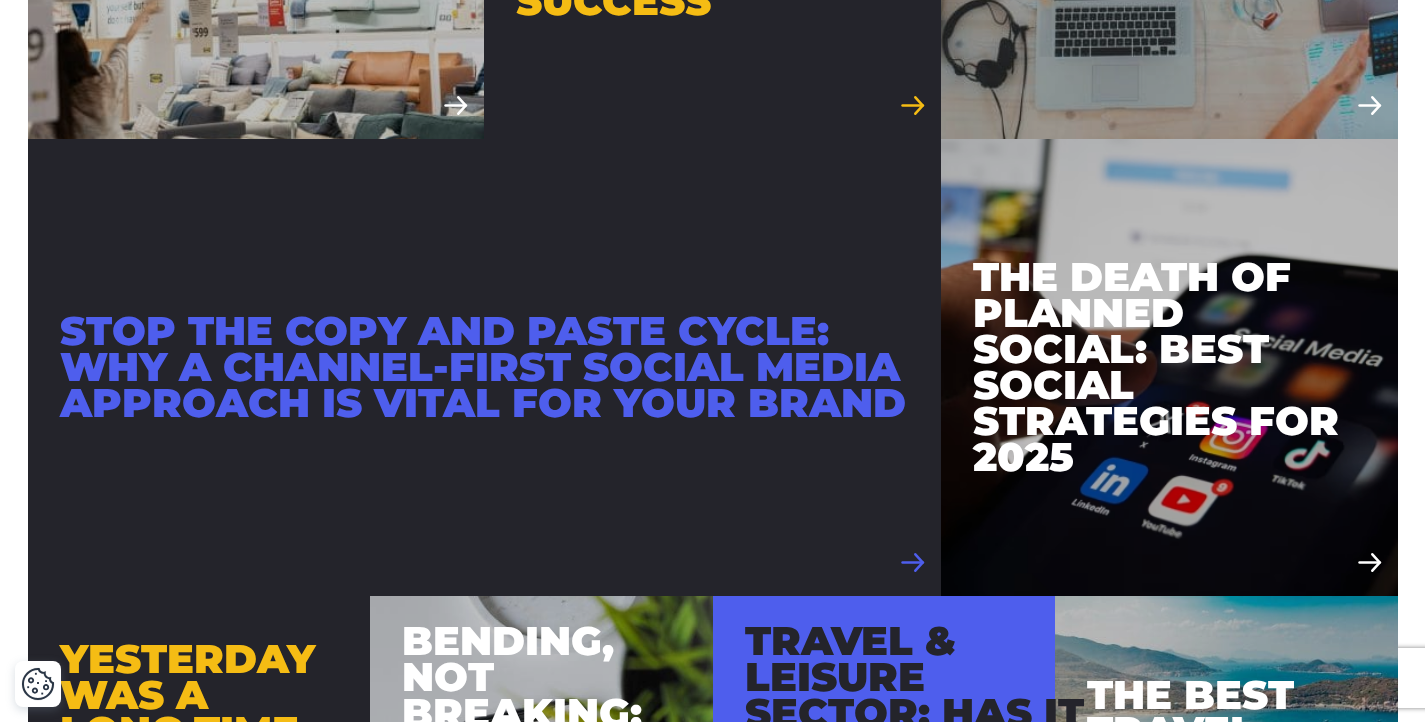 click on "Stop the copy and paste cycle: Why a channel-first social media approach is vital for your brand" at bounding box center (484, 367) 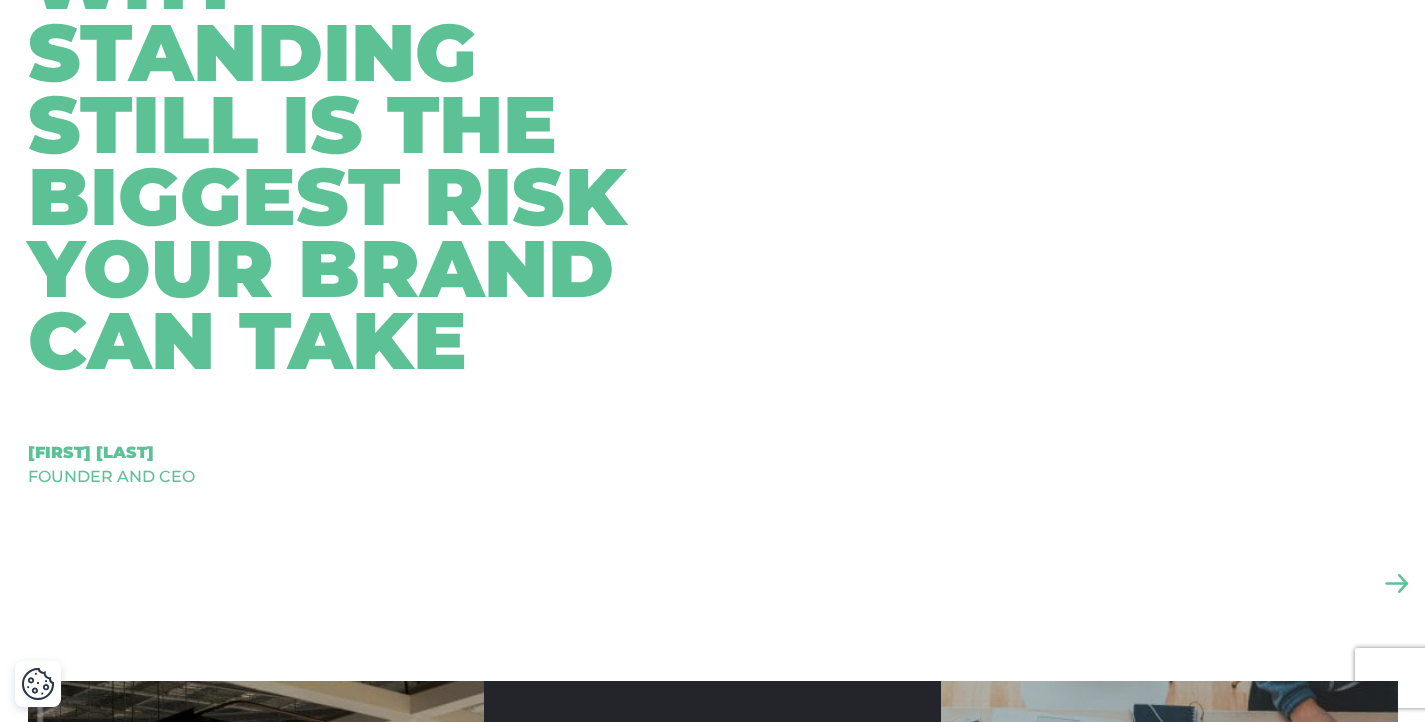 scroll, scrollTop: 1100, scrollLeft: 0, axis: vertical 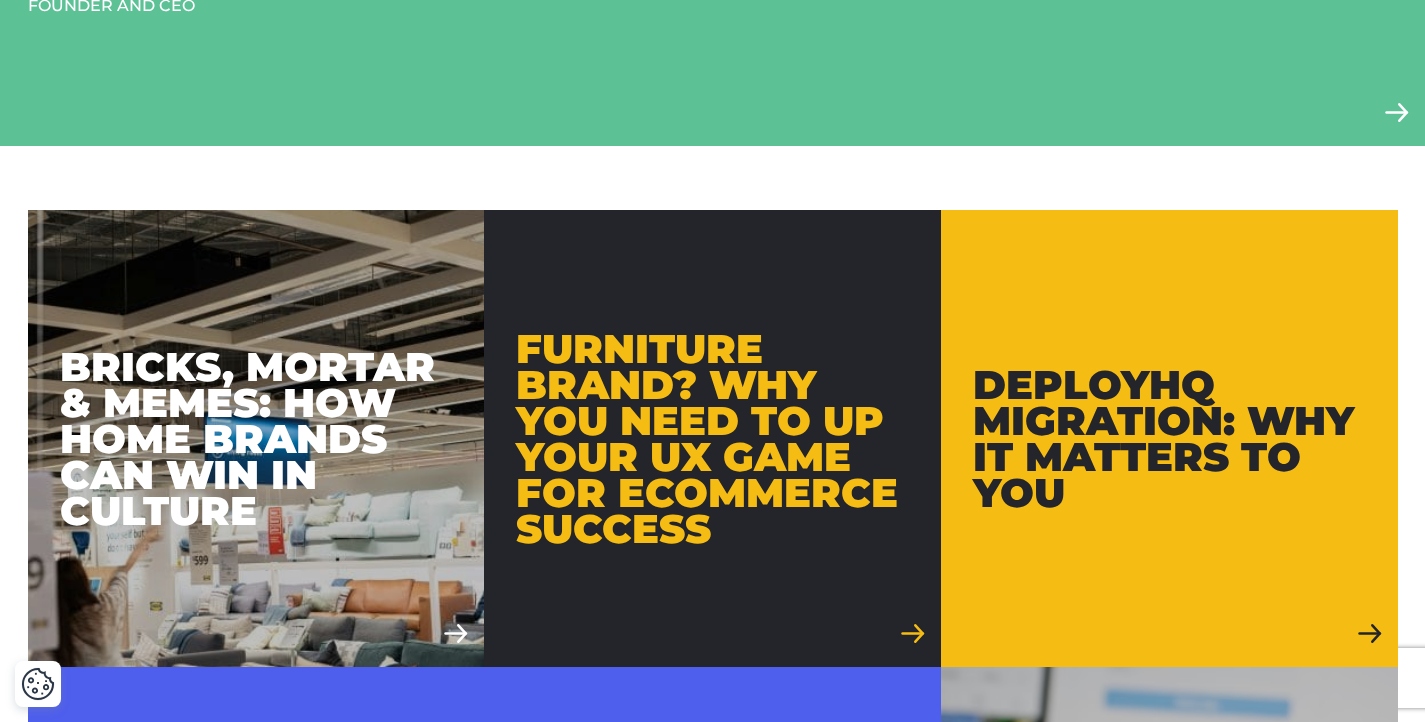 click on "DeployHQ Migration: Why It Matters To You" at bounding box center [1169, 439] 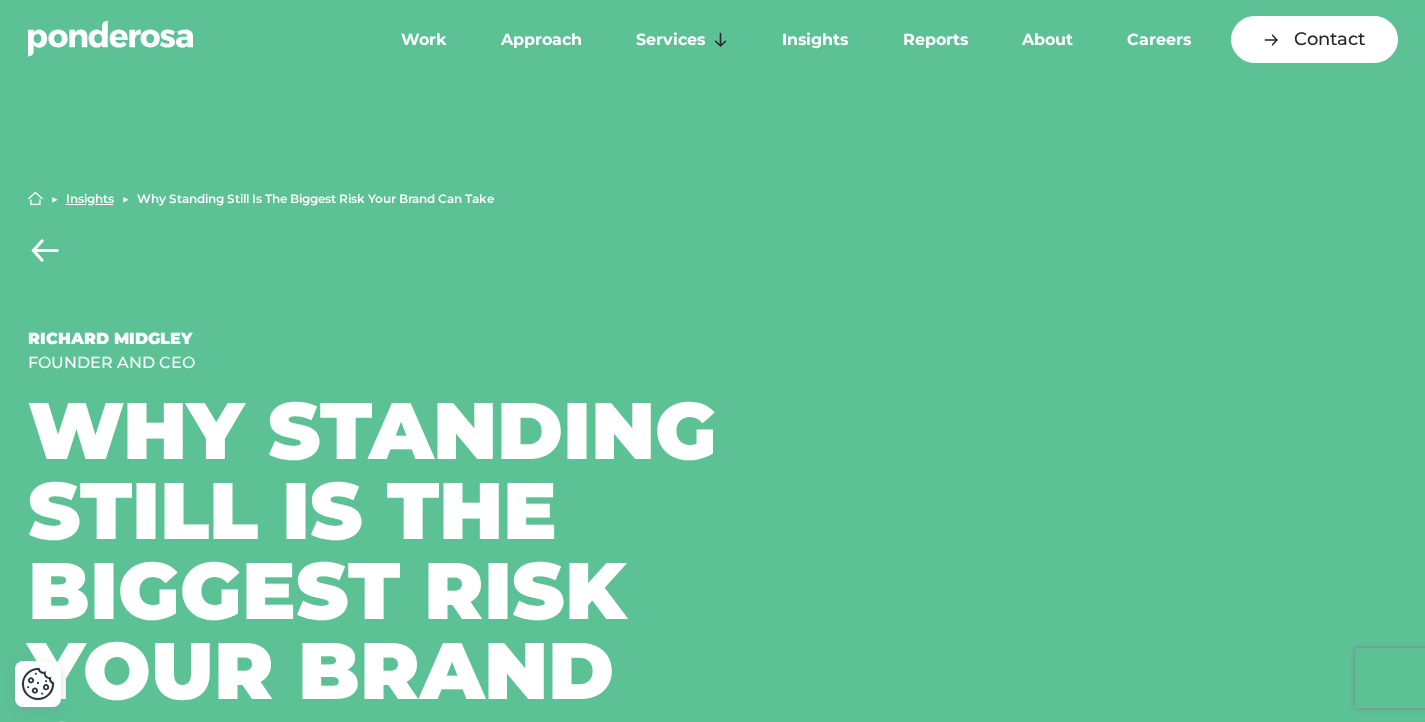 scroll, scrollTop: 0, scrollLeft: 0, axis: both 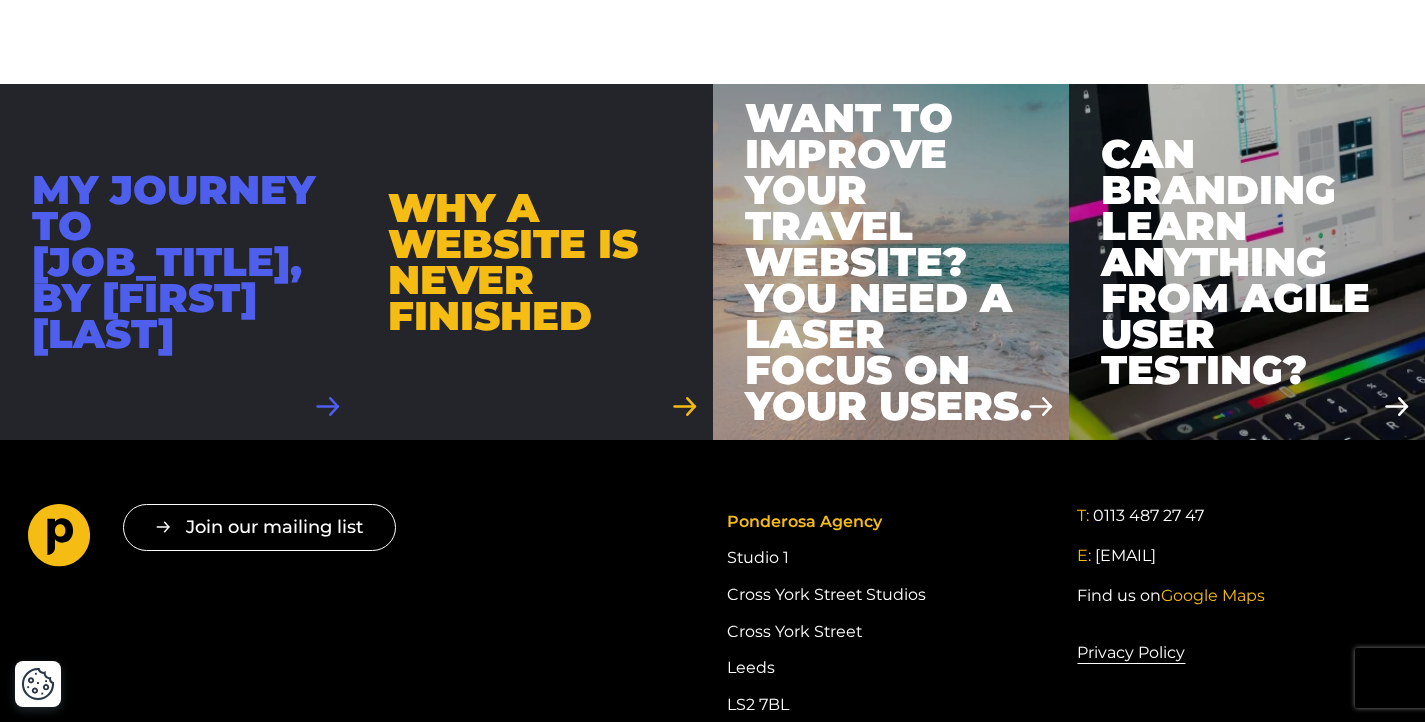 click on "My journey to Digital Design Director, by [FIRST] [LAST]" at bounding box center [178, 262] 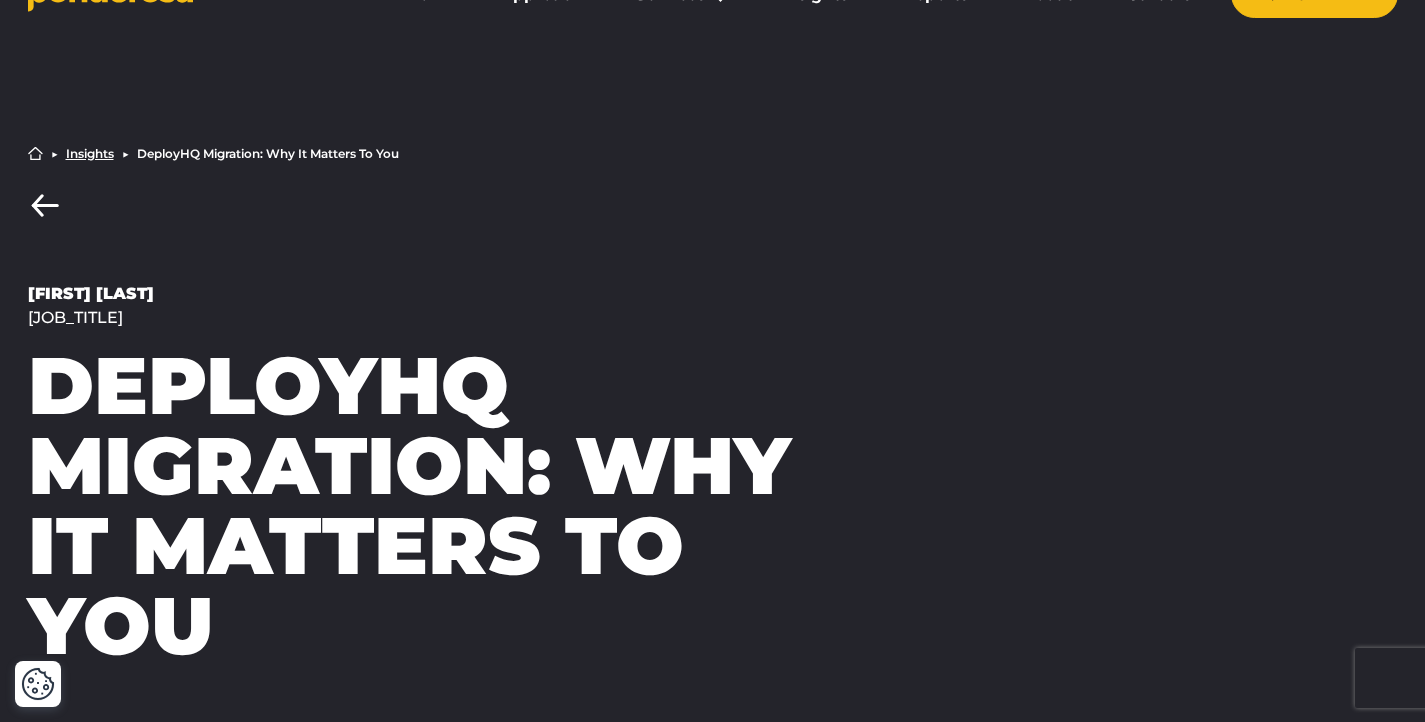 scroll, scrollTop: 0, scrollLeft: 0, axis: both 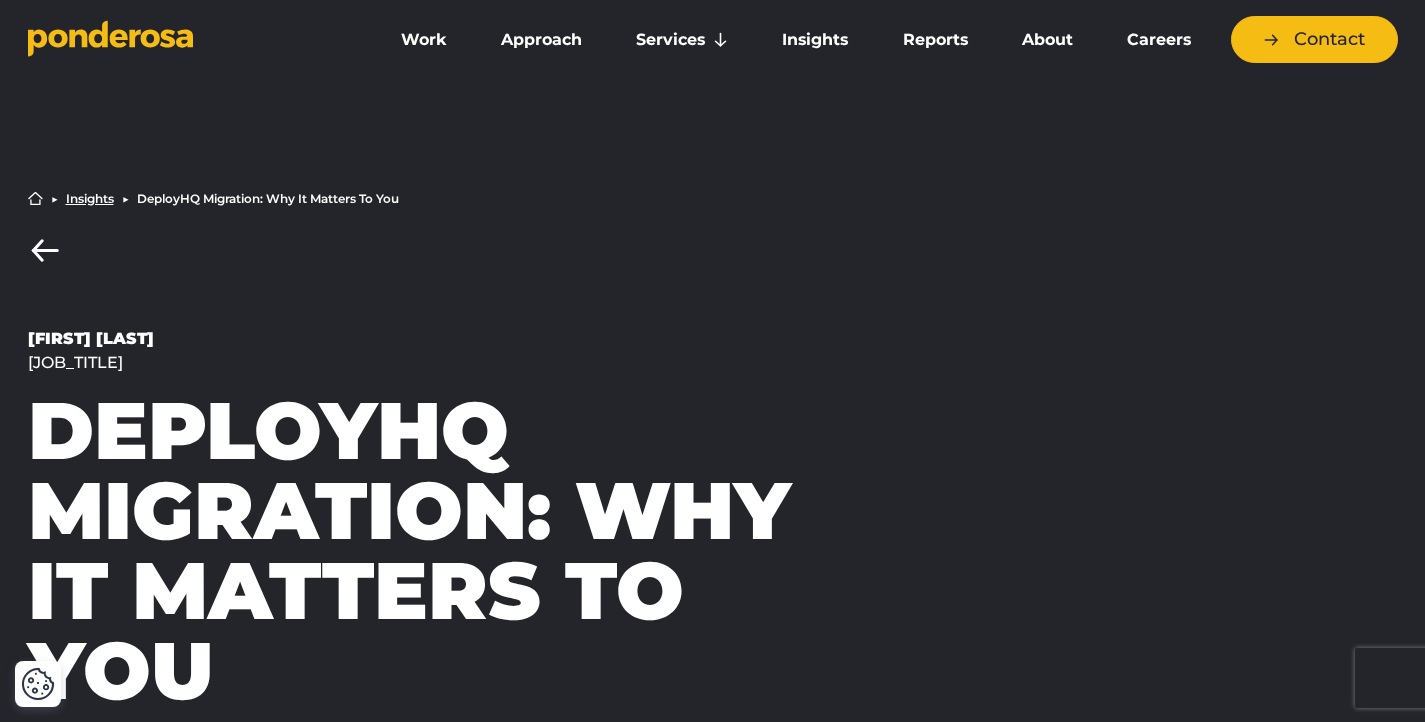 click on "Home   ▶︎   Insights   ▶︎   DeployHQ Migration: Why It Matters To You
Becky Gleave
Account Director
DeployHQ Migration: Why It Matters To You" at bounding box center [421, 451] 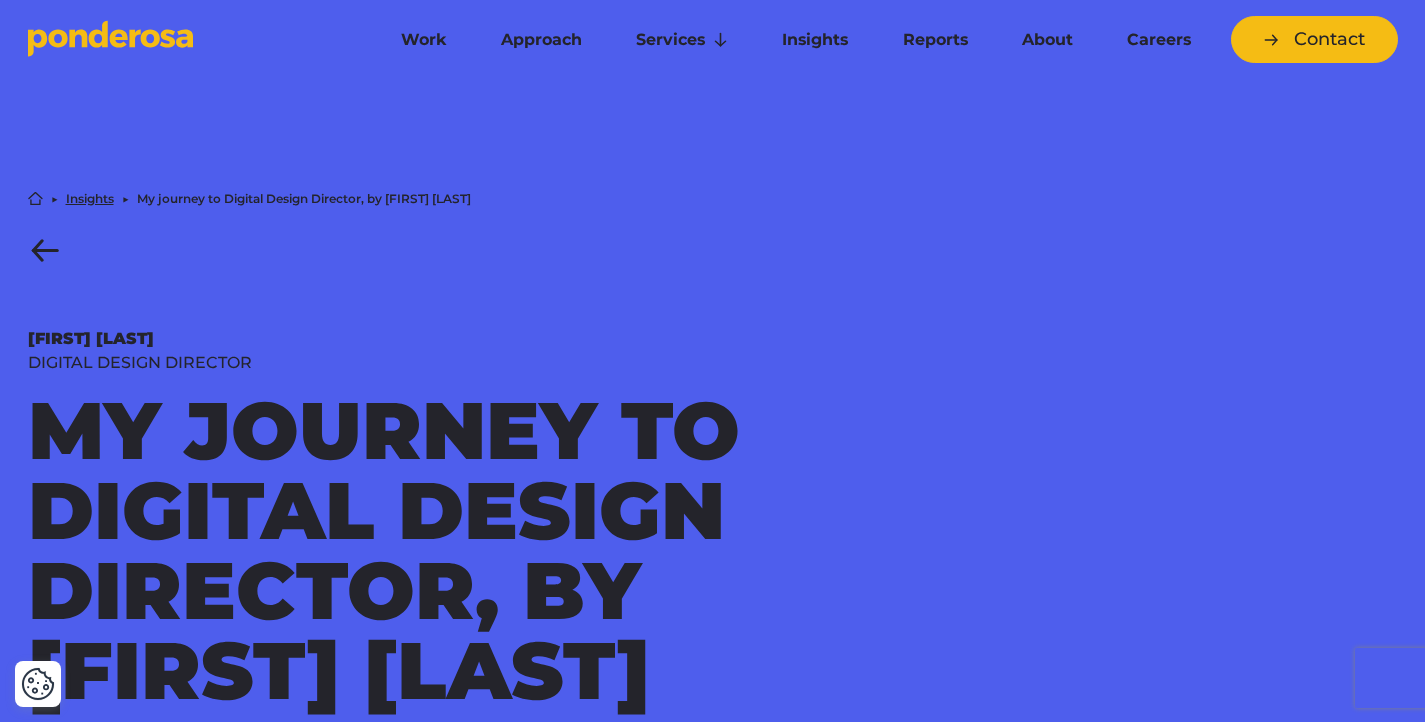 scroll, scrollTop: 4, scrollLeft: 0, axis: vertical 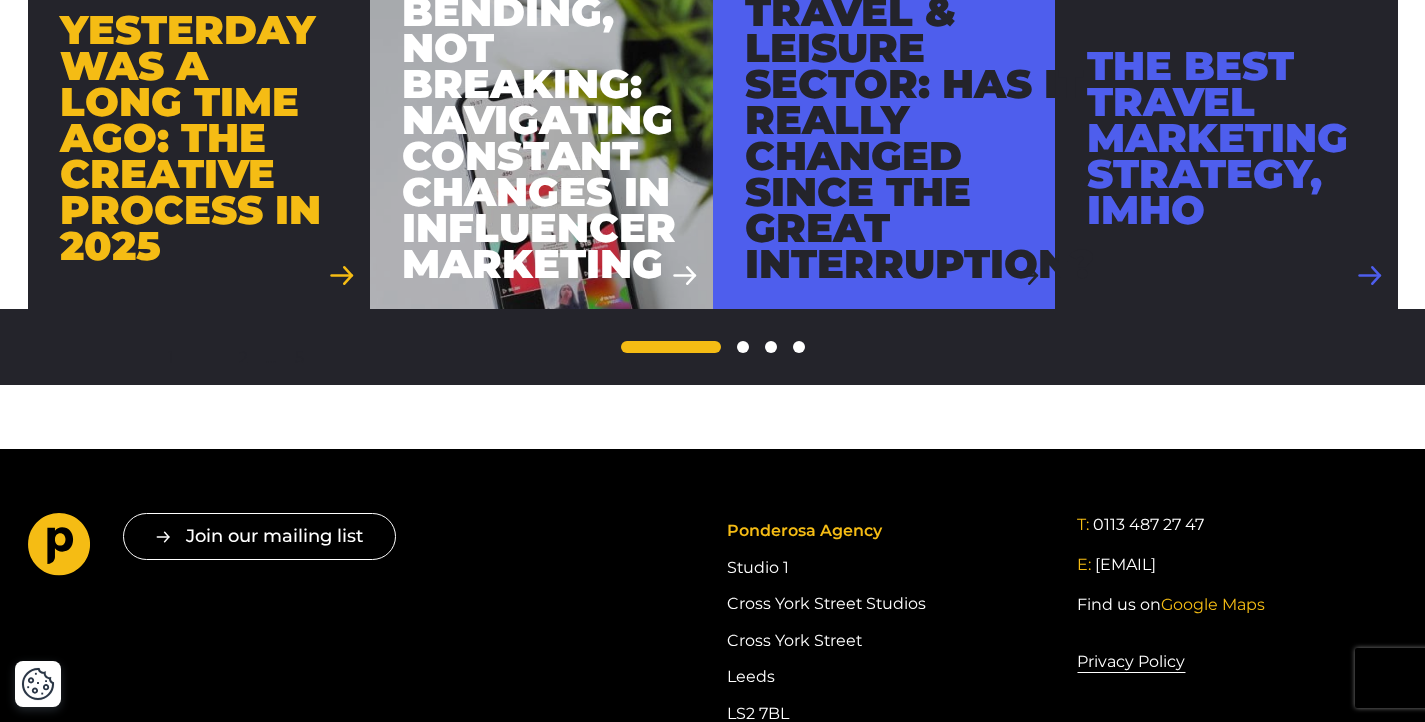 click on "The best travel marketing strategy, IMHO" at bounding box center [1226, 138] 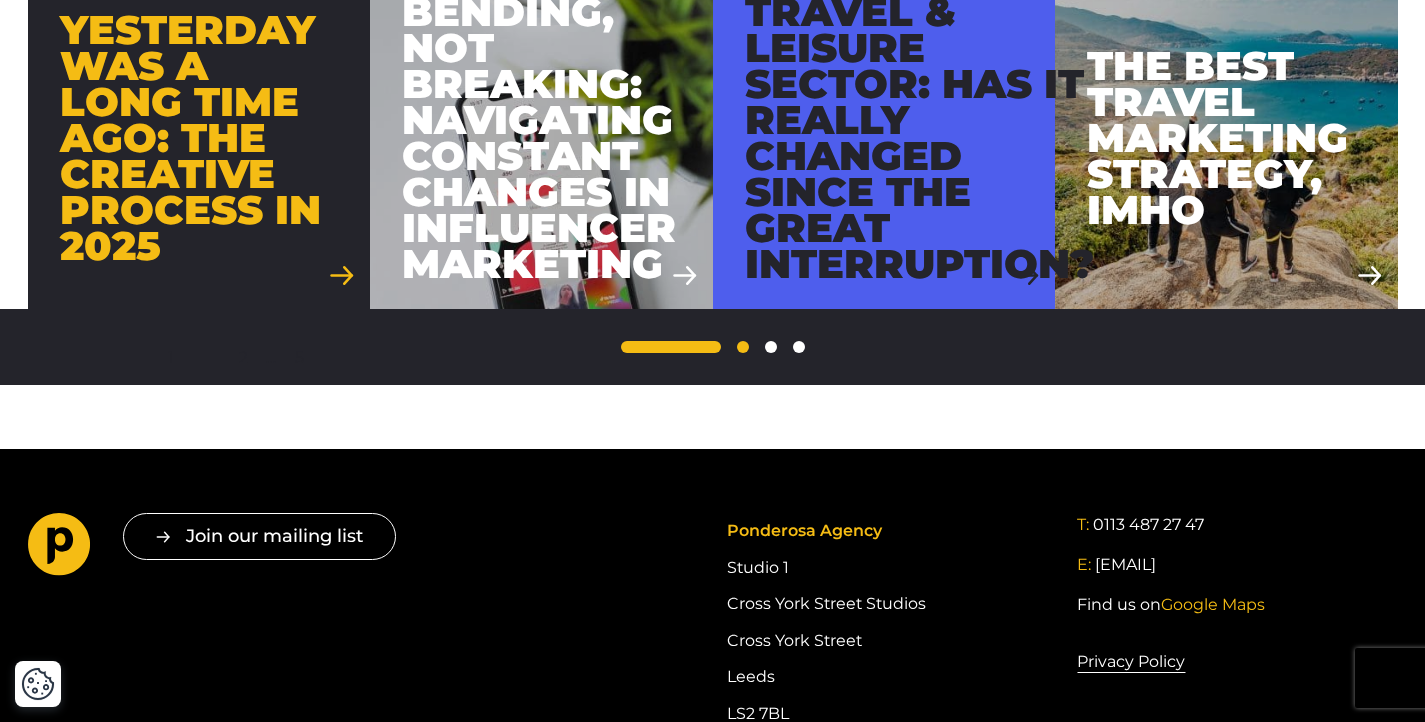 click on "2" at bounding box center [743, 347] 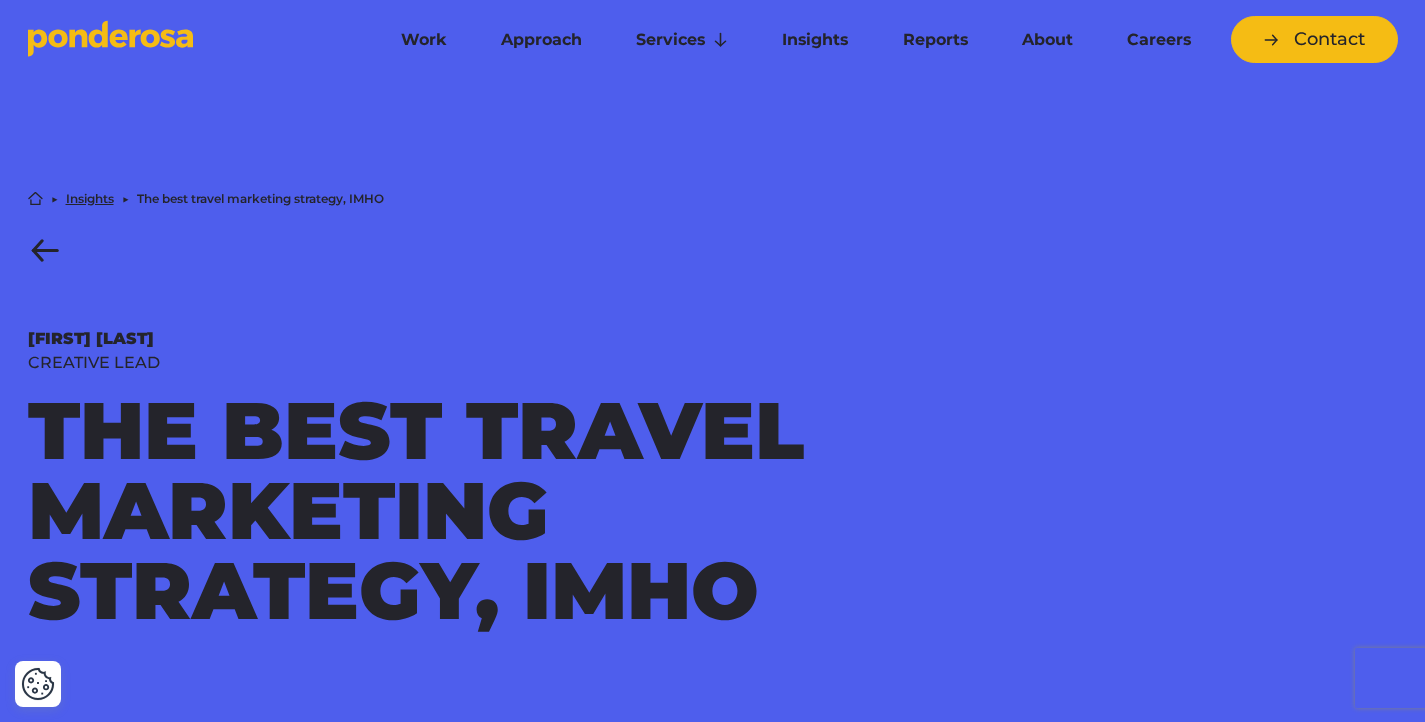 scroll, scrollTop: 0, scrollLeft: 0, axis: both 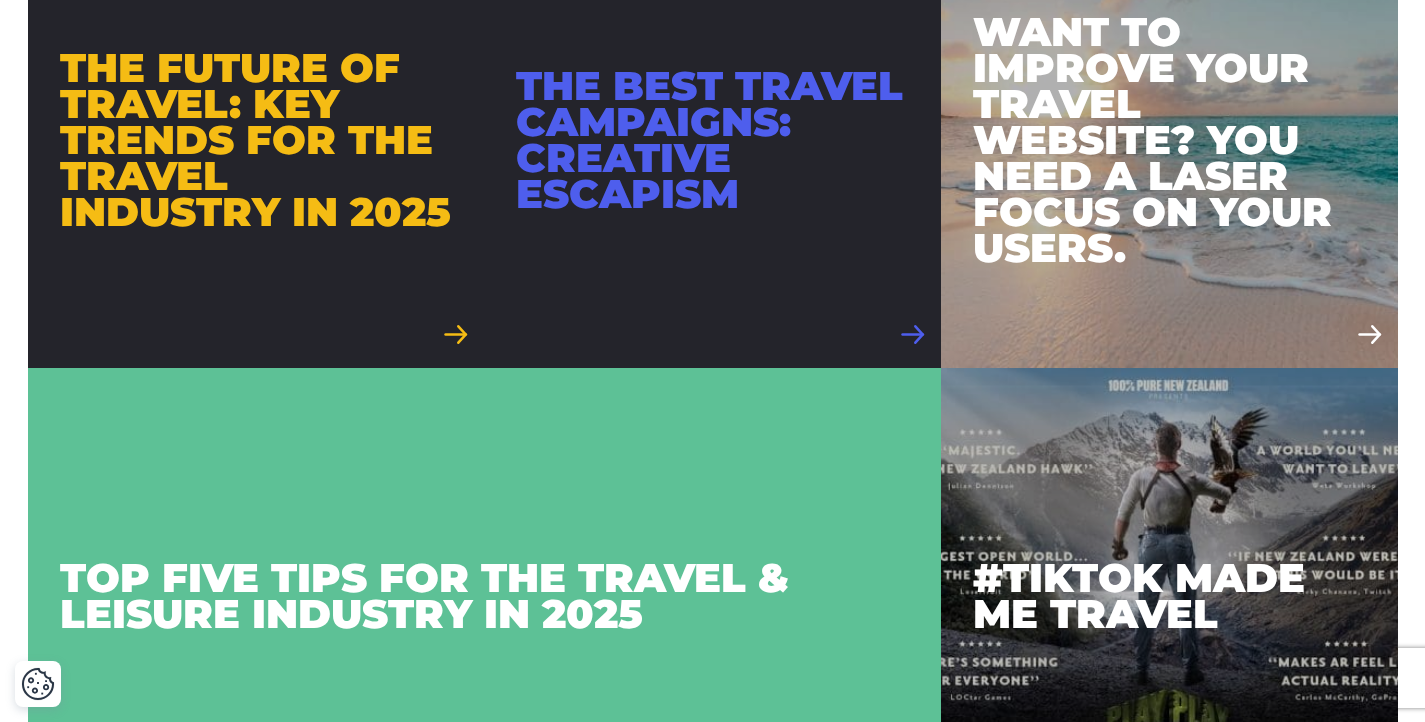 click at bounding box center (712, 139) 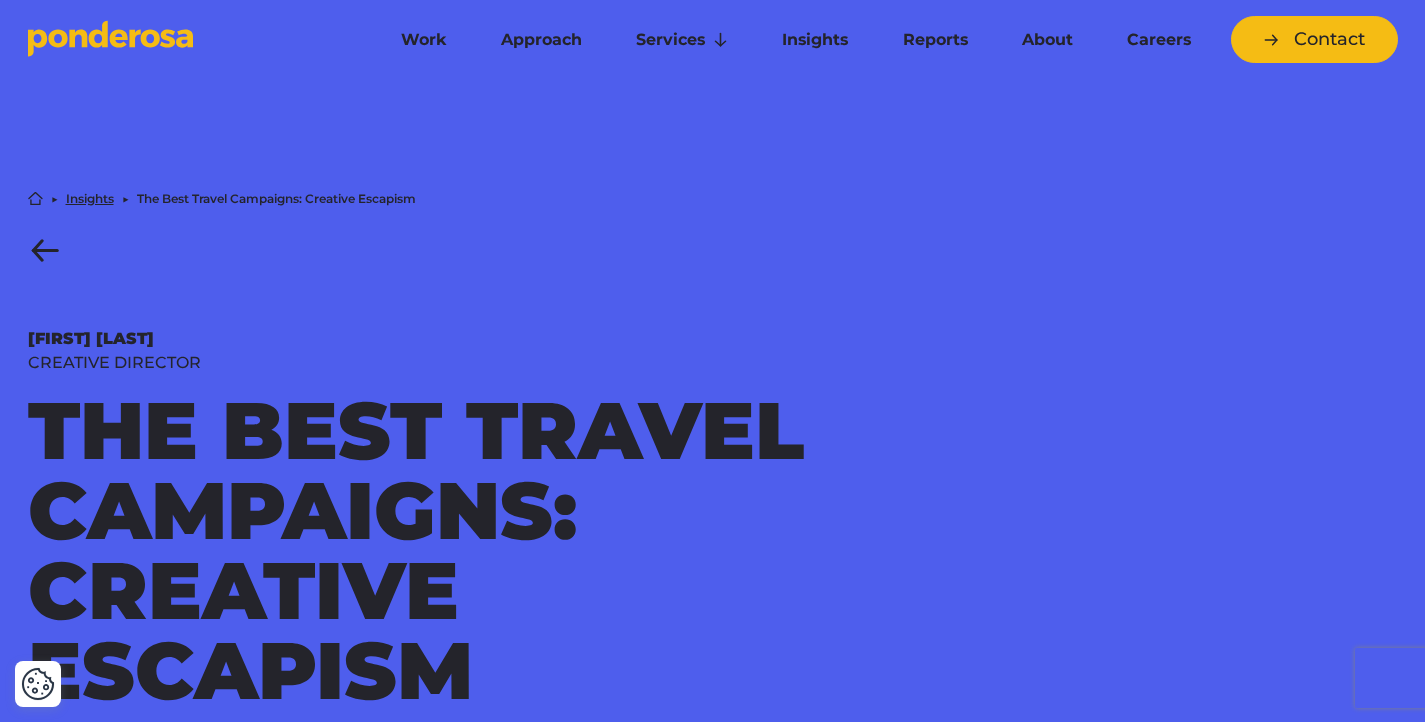 scroll, scrollTop: 484, scrollLeft: 0, axis: vertical 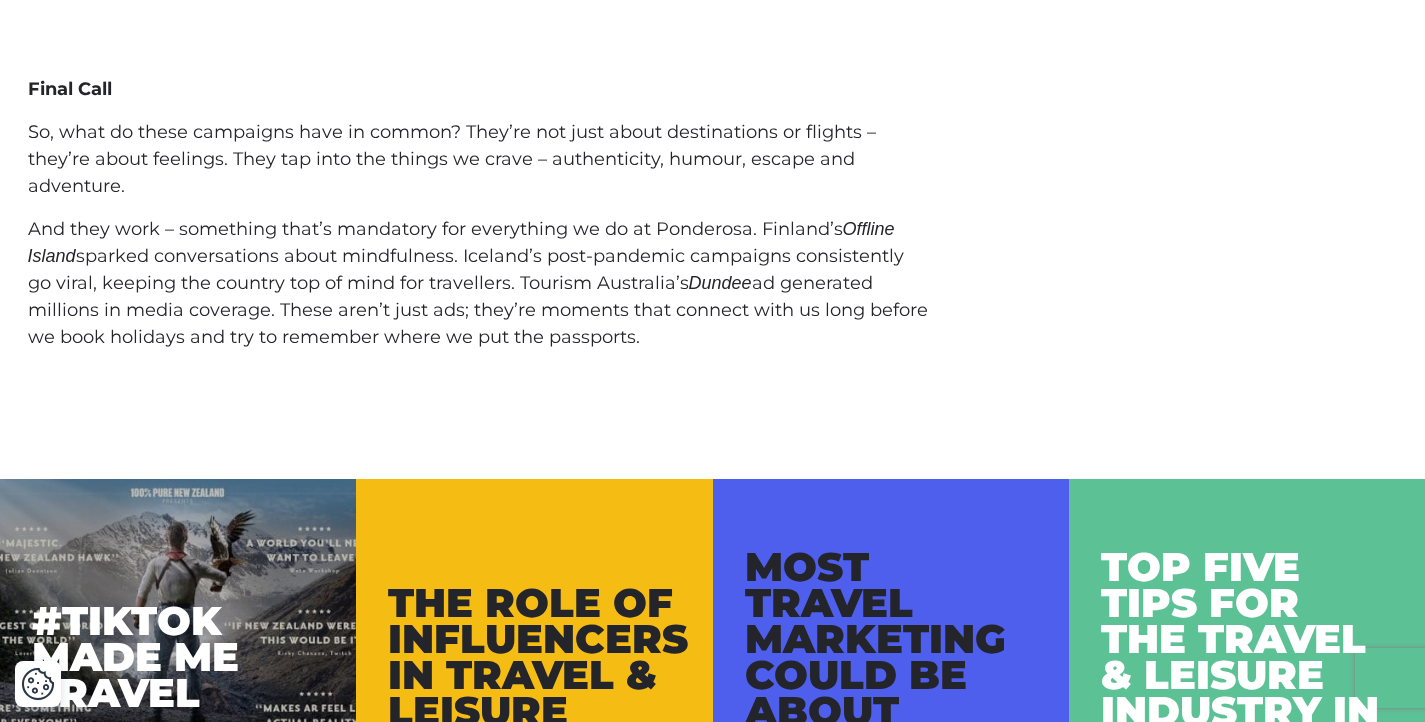 click on "sparked conversations about mindfulness. Iceland’s post-pandemic campaigns consistently go viral, keeping the country top of mind for travellers. Tourism Australia’s" at bounding box center [466, 269] 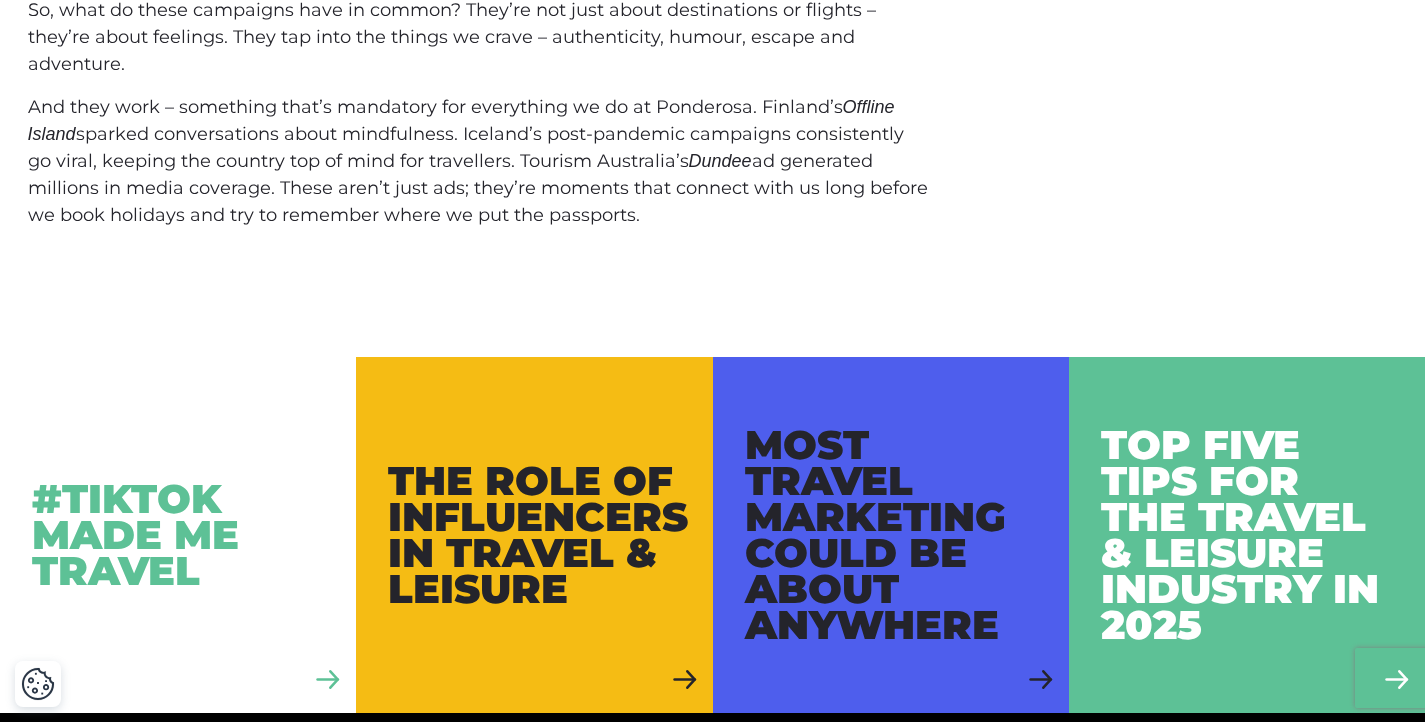 scroll, scrollTop: 7169, scrollLeft: 0, axis: vertical 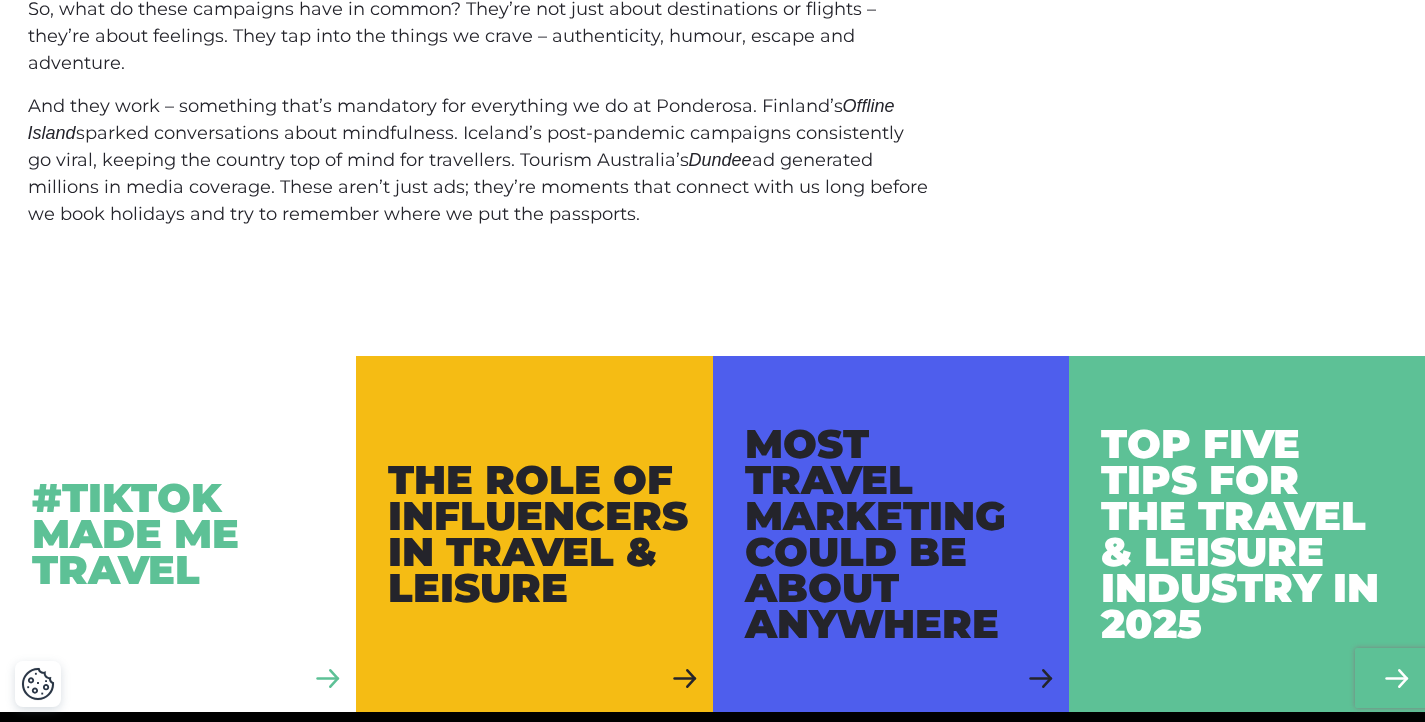 click on "#TikTok Made Me Travel" at bounding box center (178, 534) 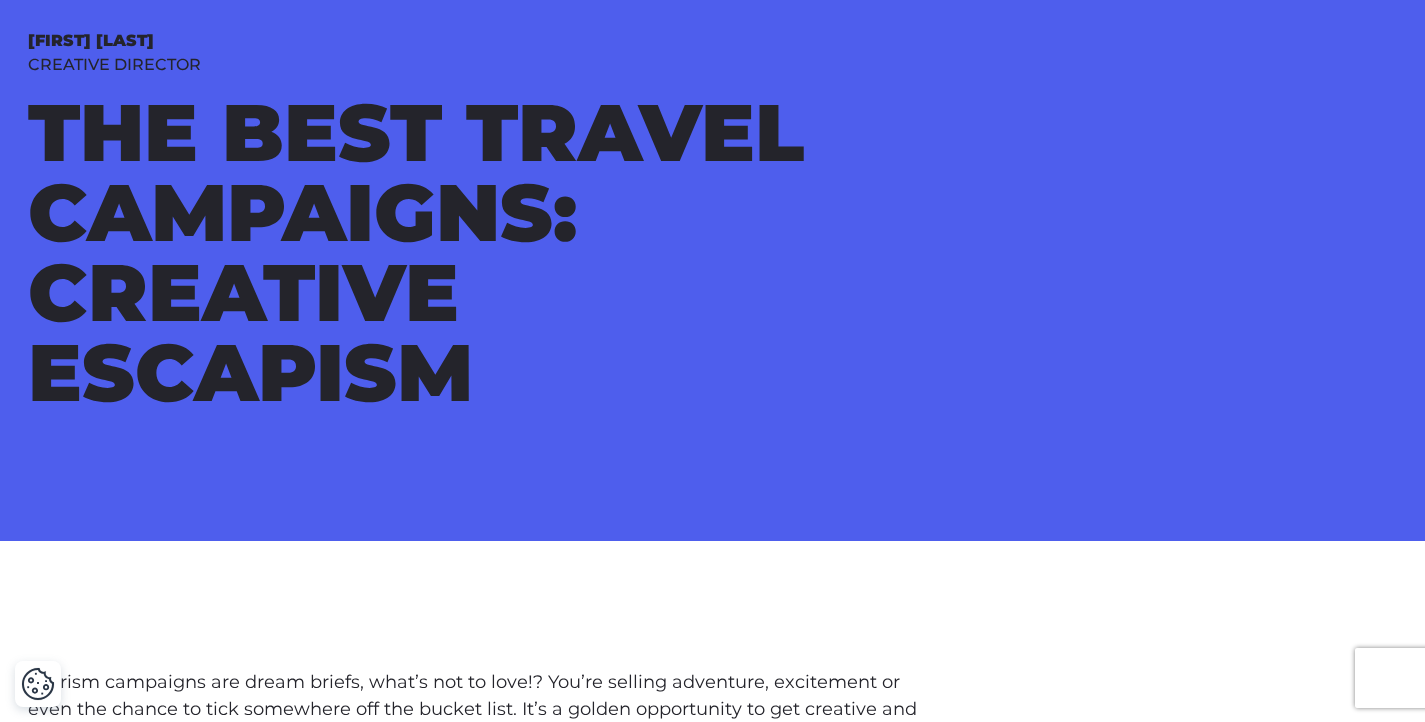 scroll, scrollTop: 0, scrollLeft: 0, axis: both 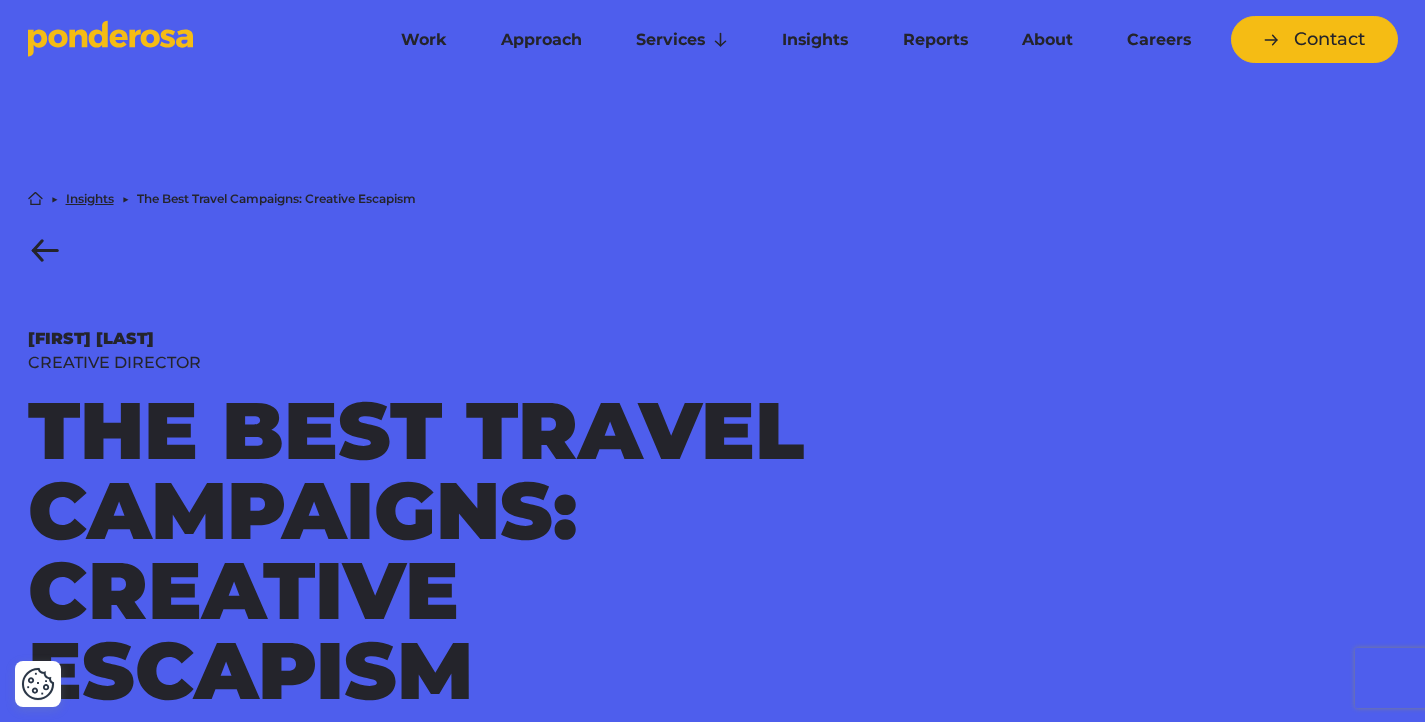 click on "Home   ▶︎   Insights   ▶︎   The Best Travel Campaigns: Creative Escapism
[FIRST] [LAST]
Creative Director
The Best Travel Campaigns: Creative Escapism" at bounding box center (421, 451) 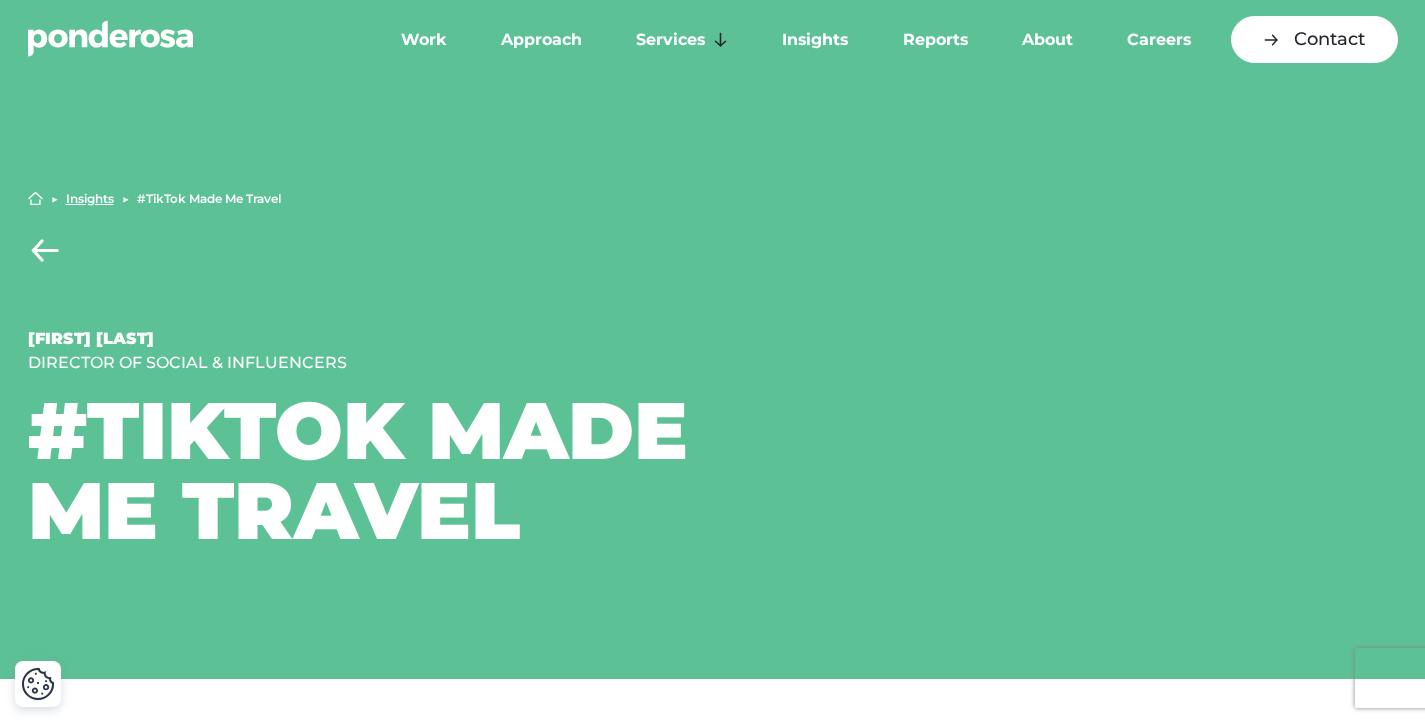 scroll, scrollTop: 0, scrollLeft: 0, axis: both 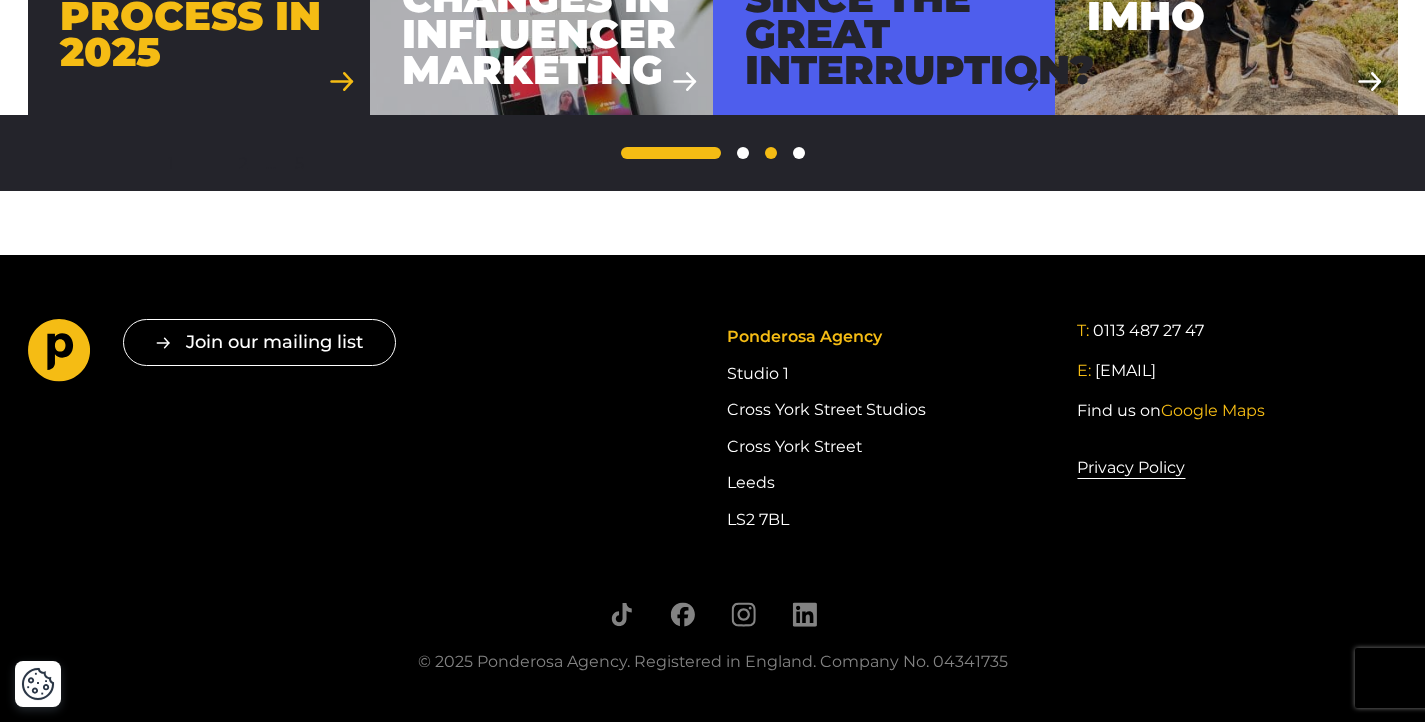 click on "…" at bounding box center [771, 153] 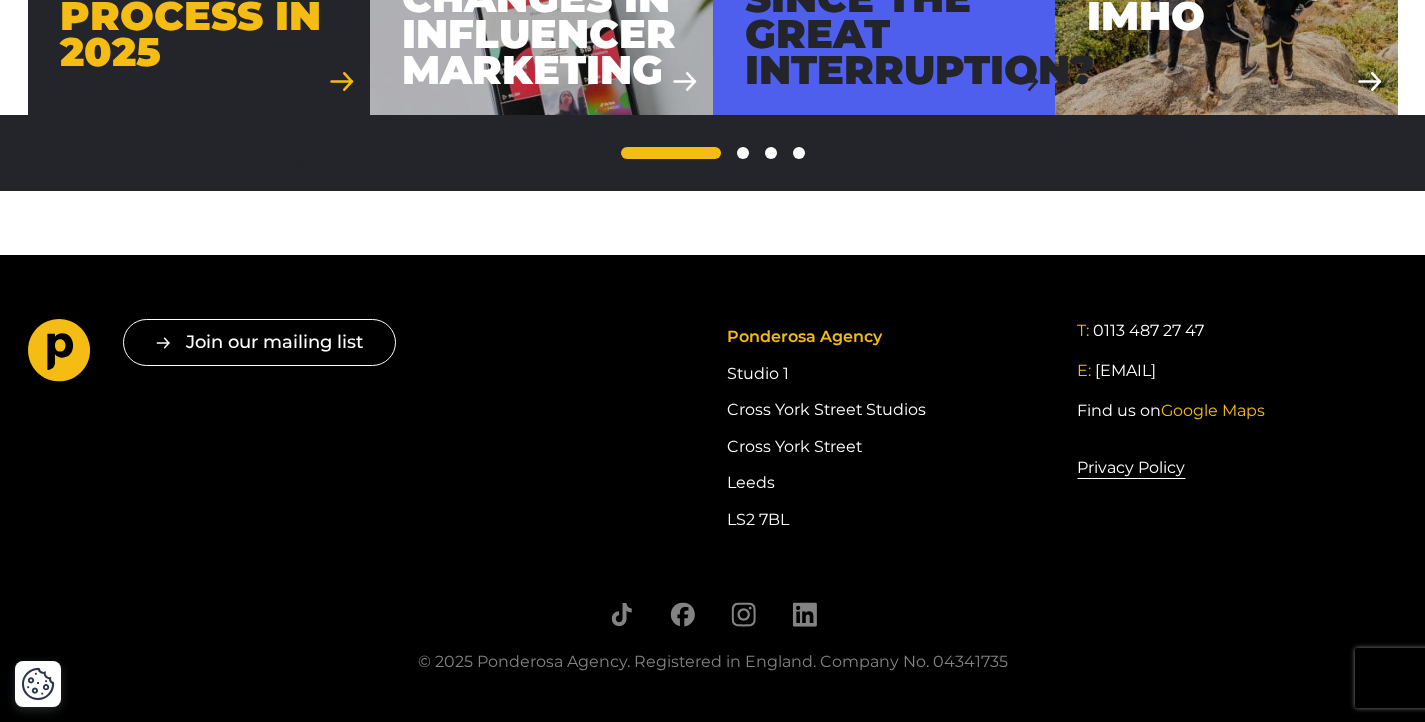 click on "1
2
…
5" at bounding box center (712, 153) 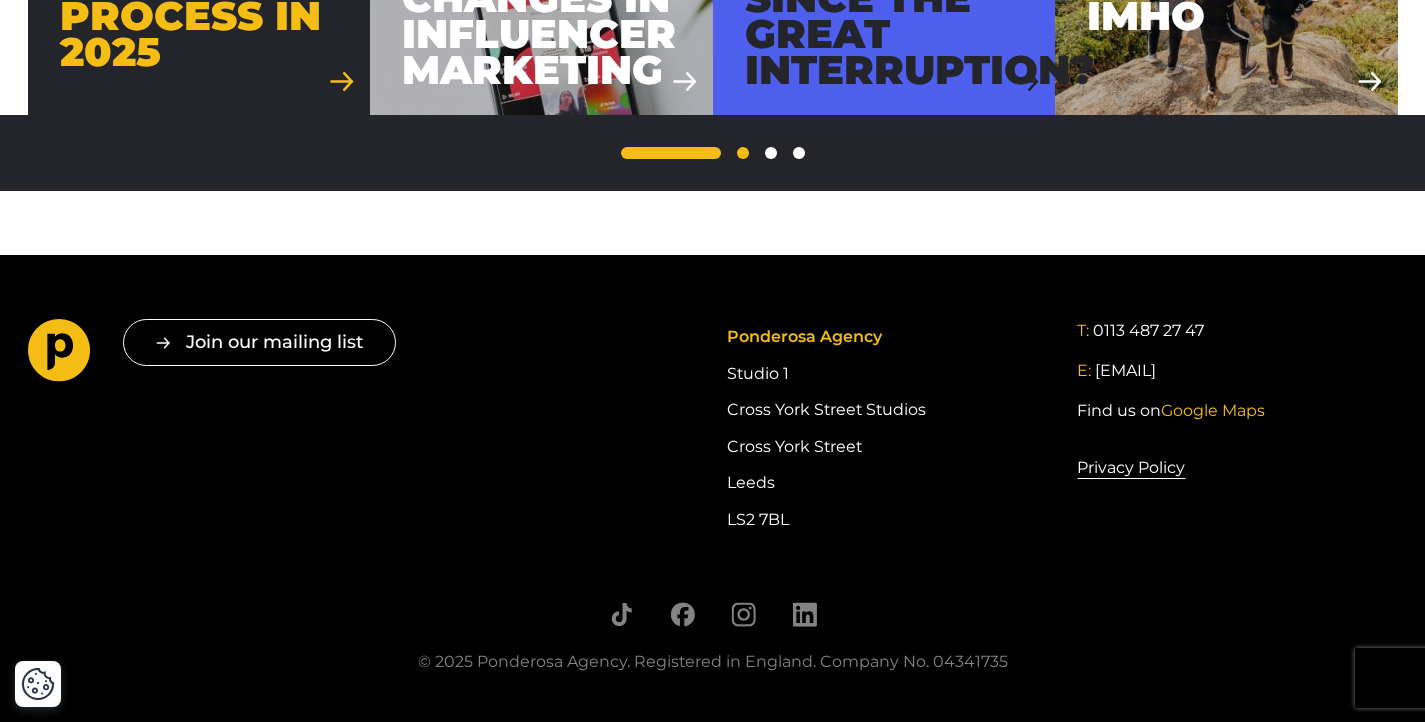 click on "2" at bounding box center [743, 153] 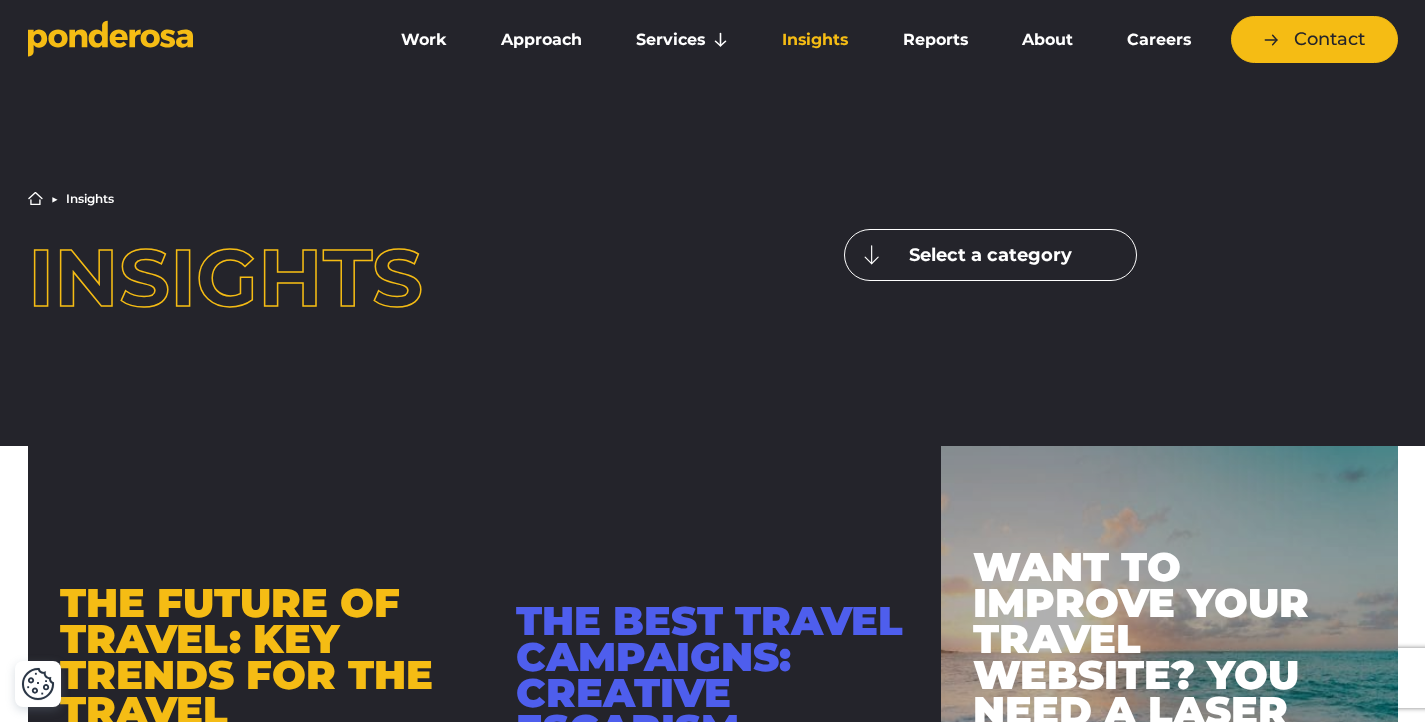 scroll, scrollTop: 0, scrollLeft: 0, axis: both 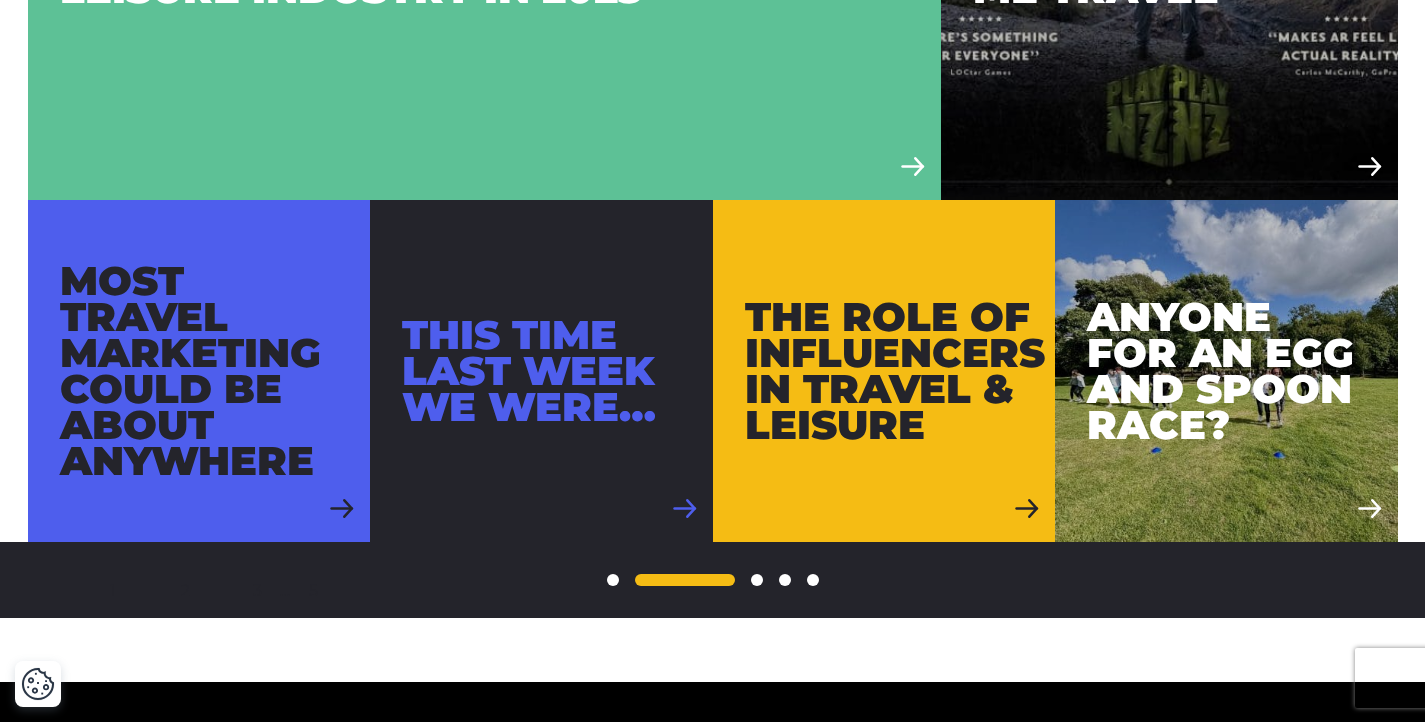 click on "This time last week we were…" at bounding box center (541, 371) 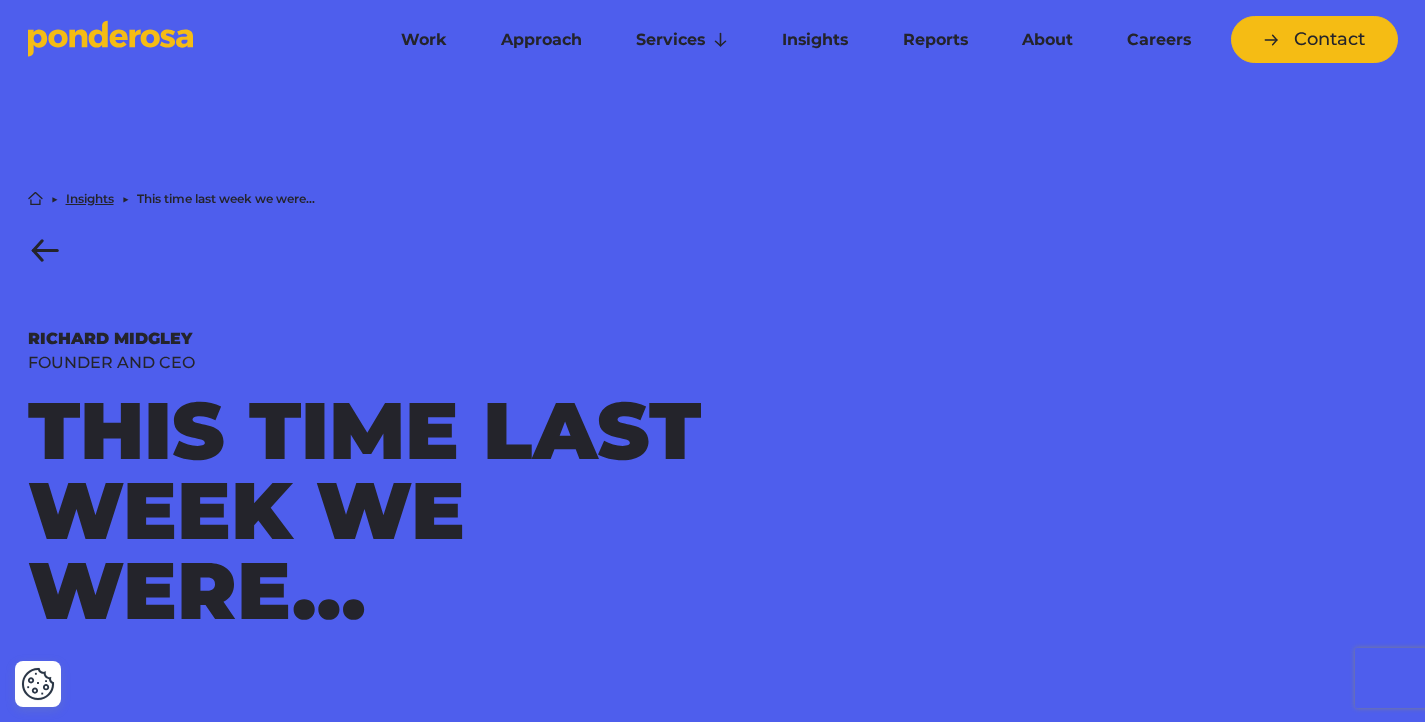 scroll, scrollTop: 401, scrollLeft: 0, axis: vertical 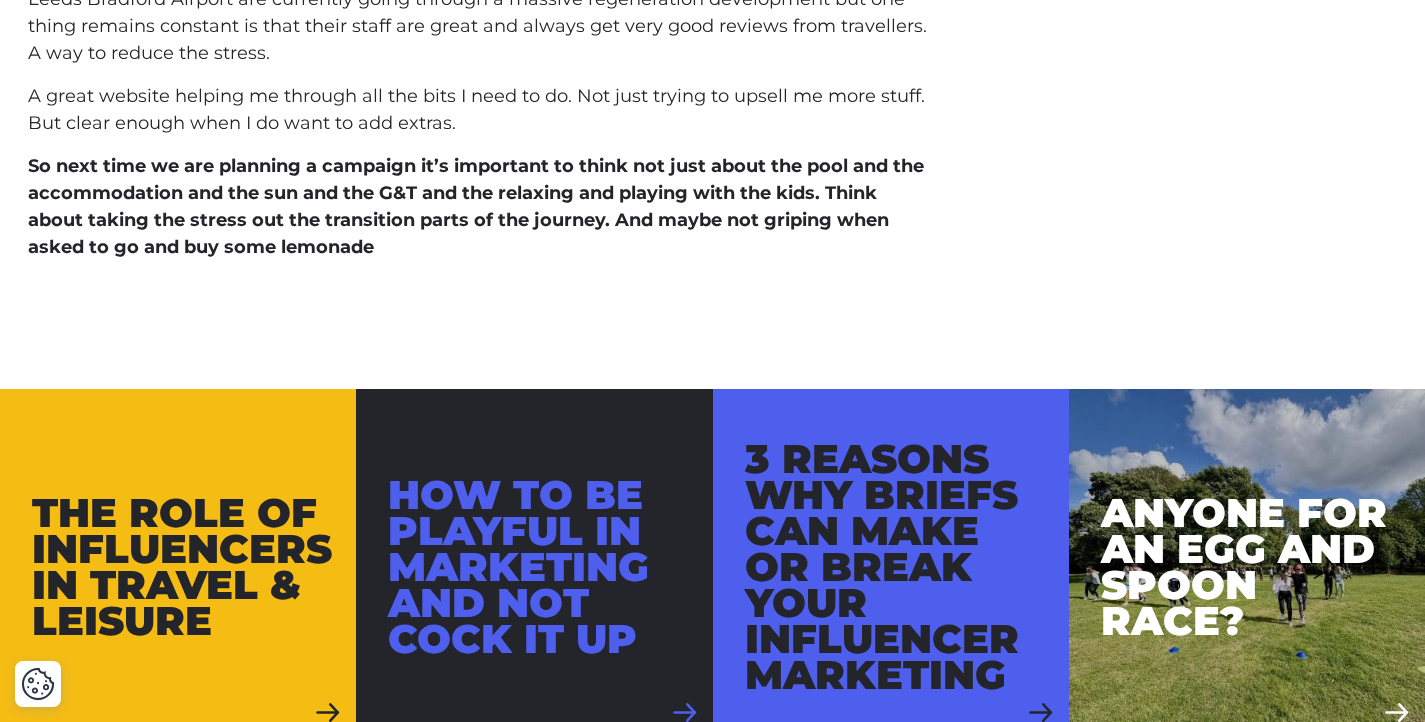 click at bounding box center (534, 567) 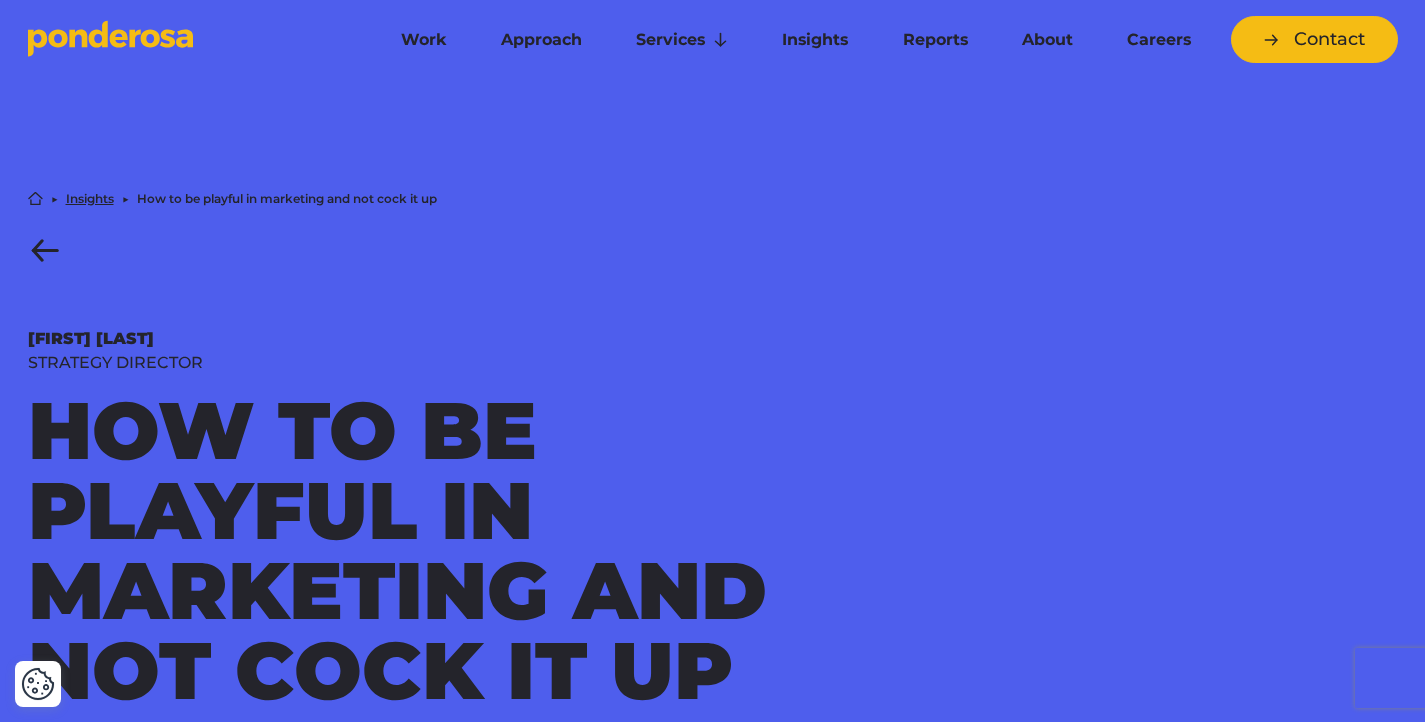 scroll, scrollTop: 0, scrollLeft: 0, axis: both 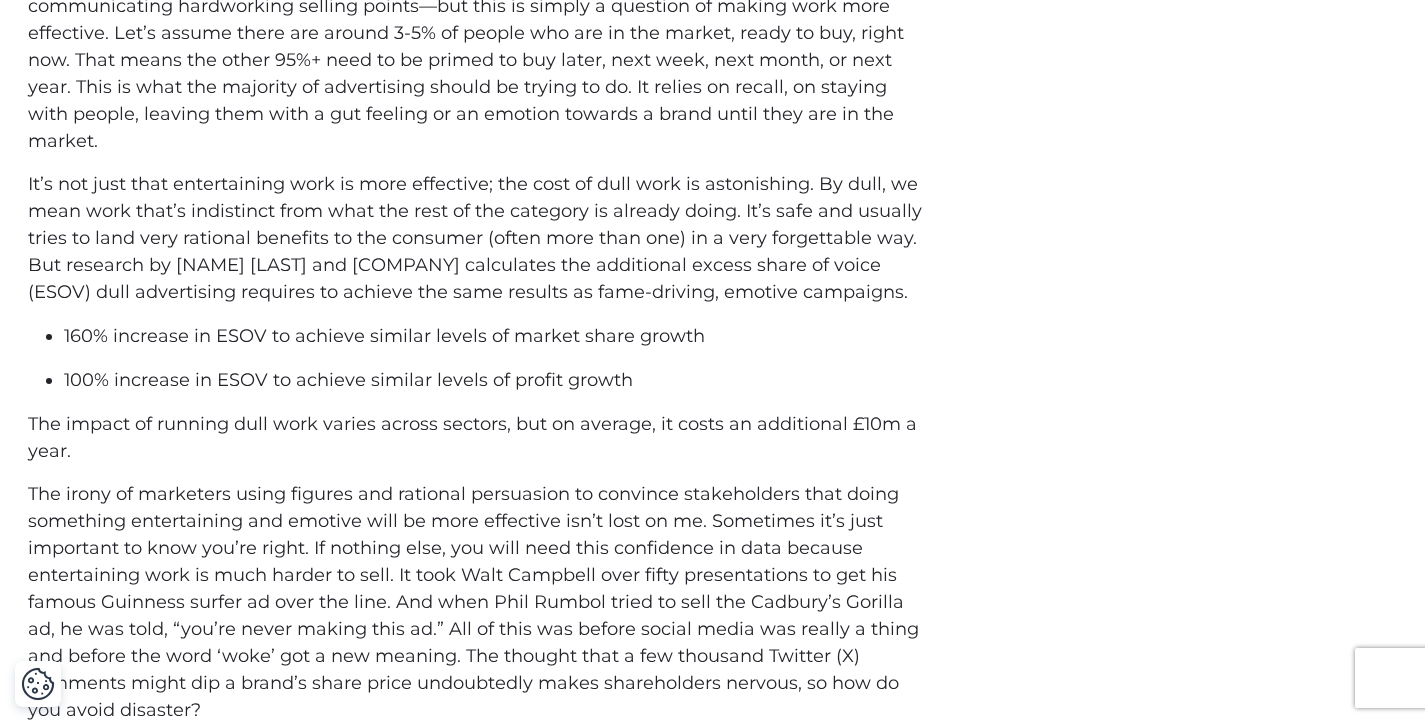 click on "This might all sound a little frivolous—agency folk wanting to do entertaining work rather than communicating hardworking selling points—but this is simply a question of making work more effective. Let’s assume there are around 3-5% of people who are in the market, ready to buy, right now. That means the other 95%+ need to be primed to buy later, next week, next month, or next year. This is what the majority of advertising should be trying to do. It relies on recall, on staying with people, leaving them with a gut feeling or an emotion towards a brand until they are in the market.
160% increase in ESOV to achieve similar levels of market share growth
100% increase in ESOV to achieve similar levels of profit growth
The impact of running dull work varies across sectors, but on average, it costs an additional £10m a year." at bounding box center (713, 510) 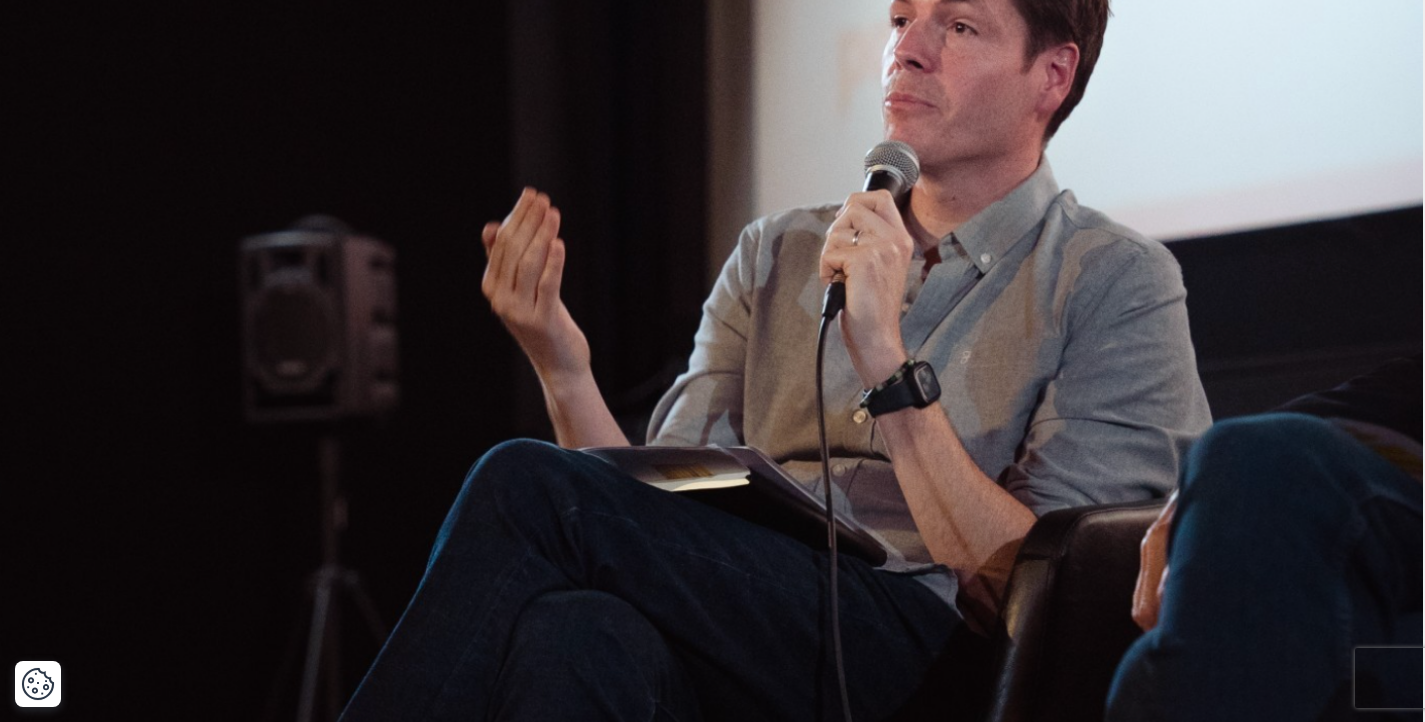 scroll, scrollTop: 400, scrollLeft: 0, axis: vertical 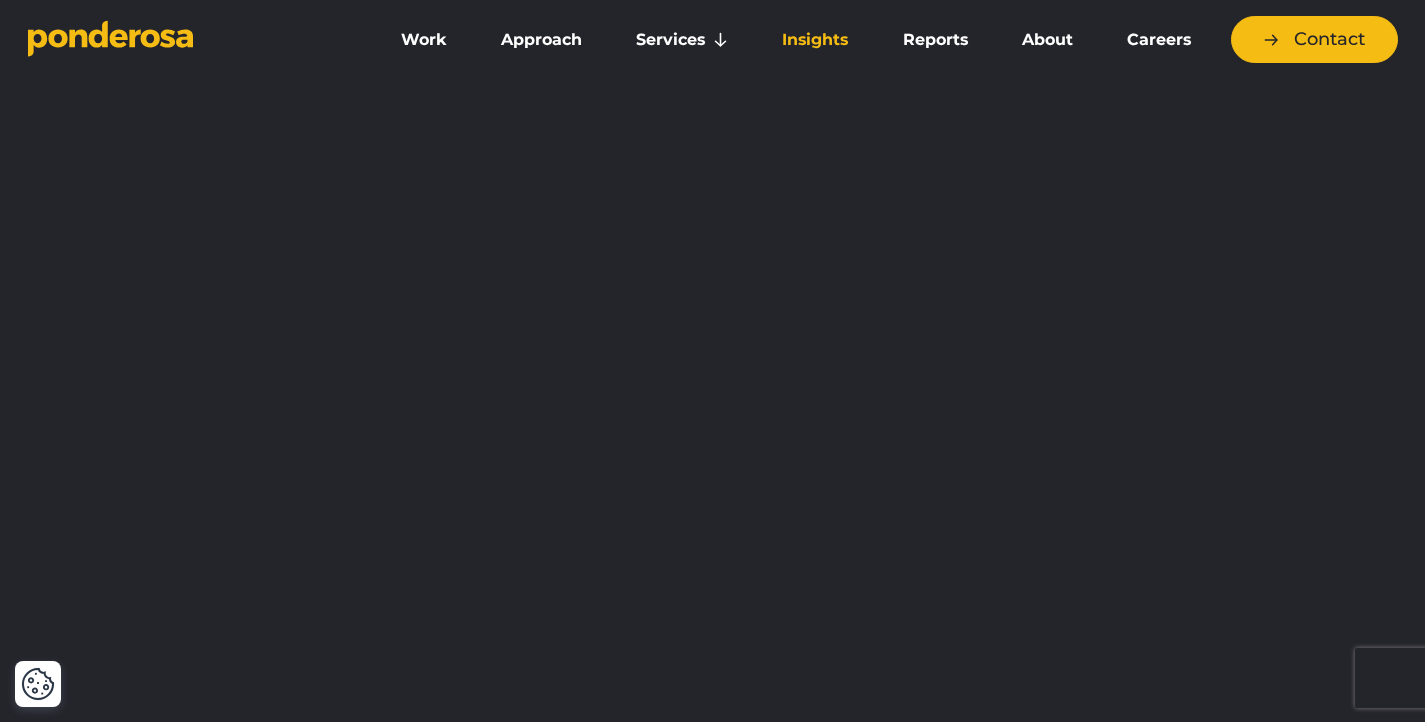 click on "Insights" at bounding box center [815, 40] 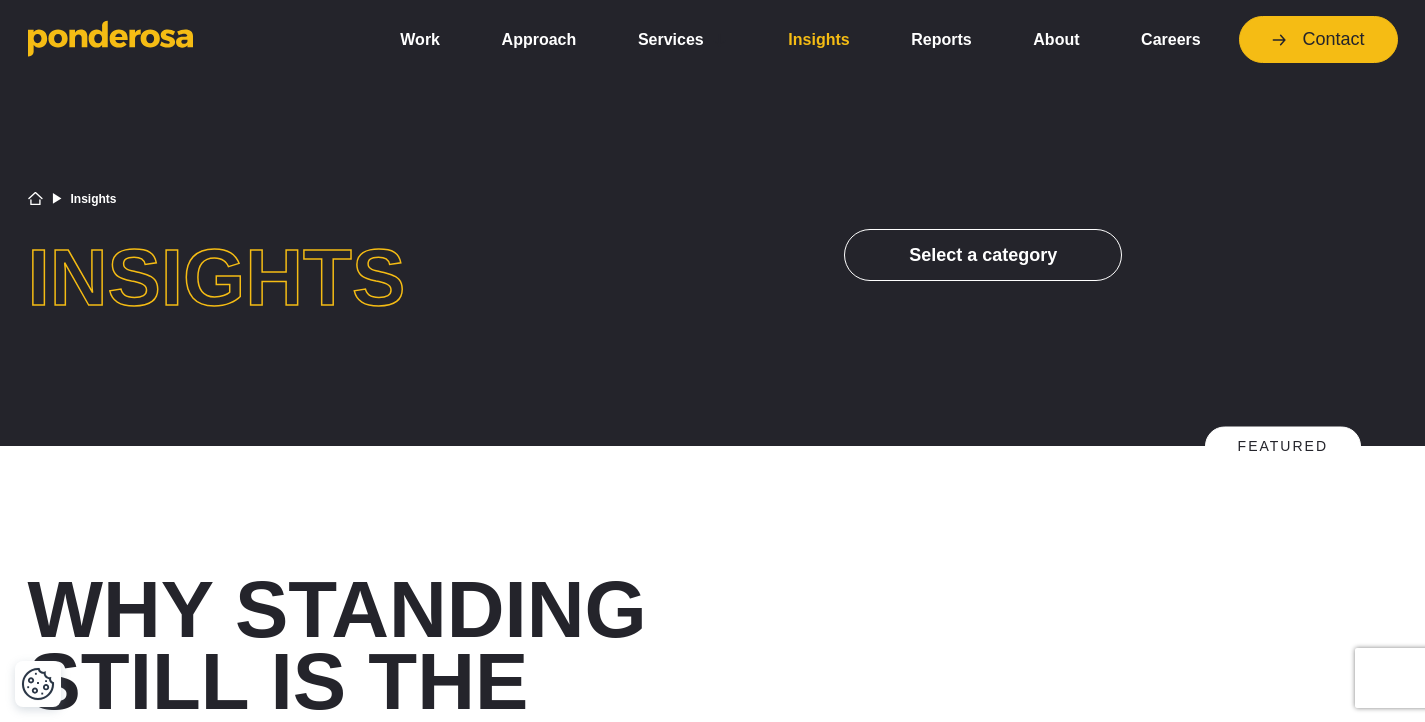 scroll, scrollTop: 0, scrollLeft: 0, axis: both 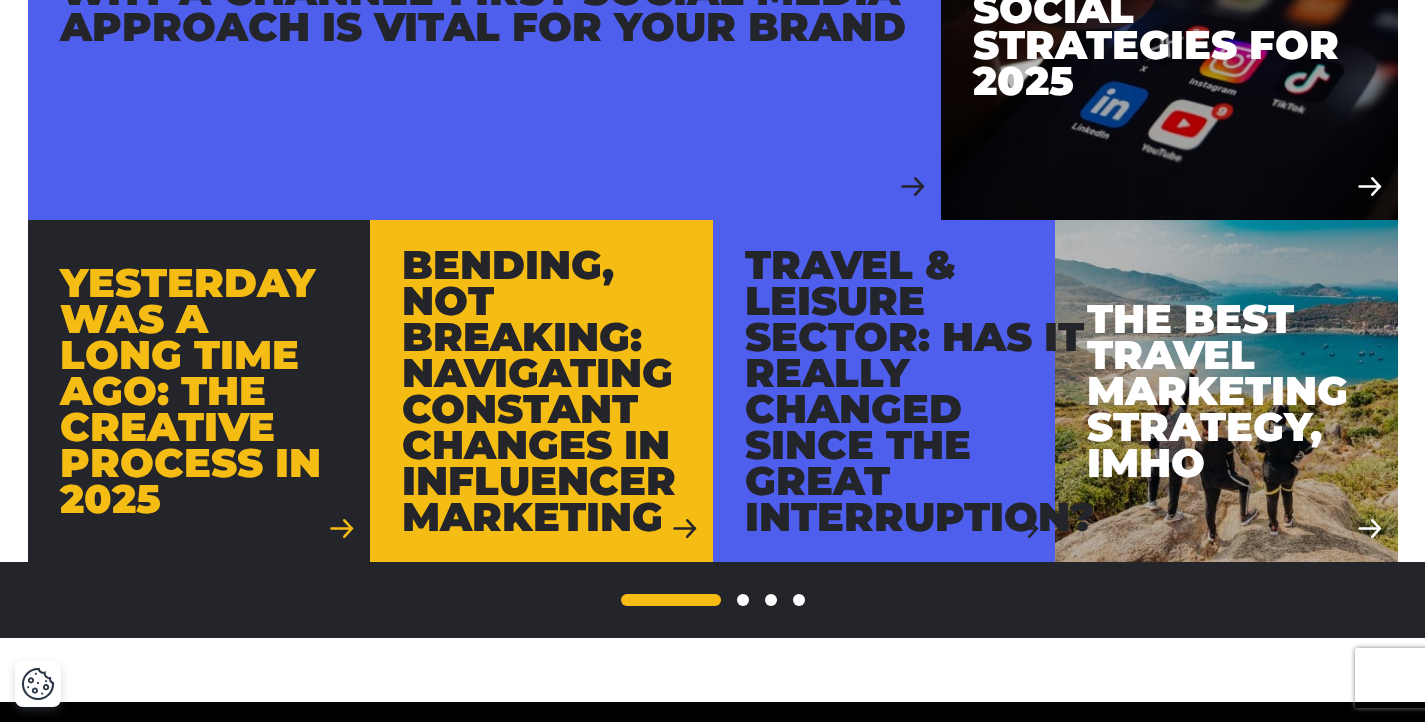 click on "Bending, Not Breaking: Navigating Constant Changes in Influencer Marketing" at bounding box center (541, 391) 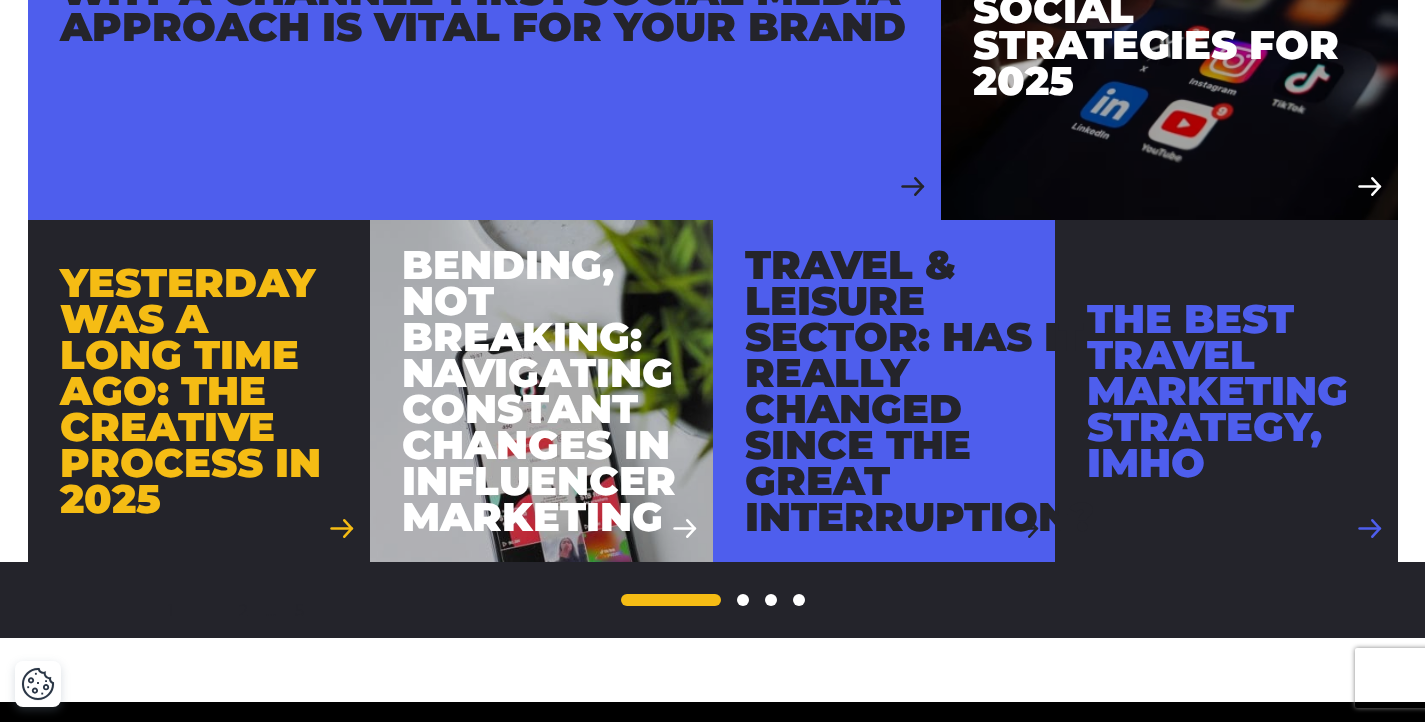 click on "The best travel marketing strategy, IMHO" at bounding box center [1226, 391] 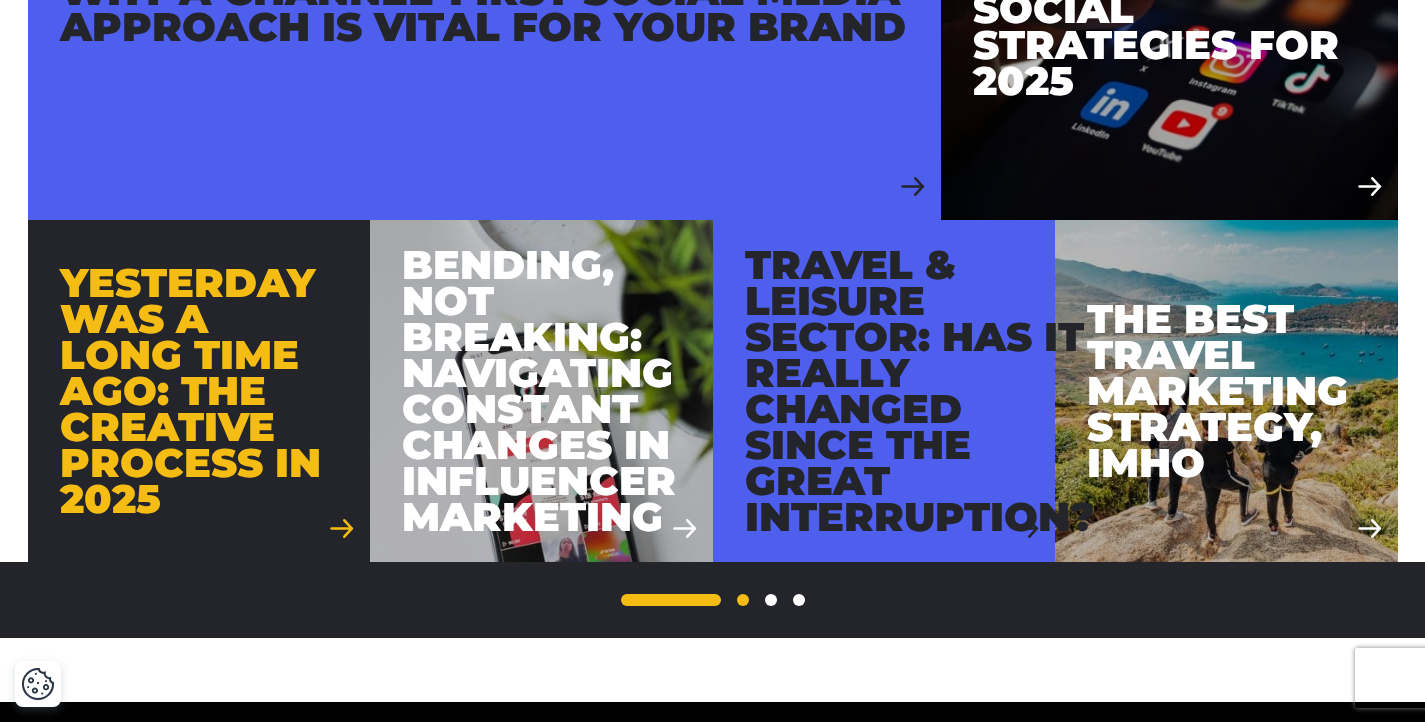 click on "2" at bounding box center (743, 600) 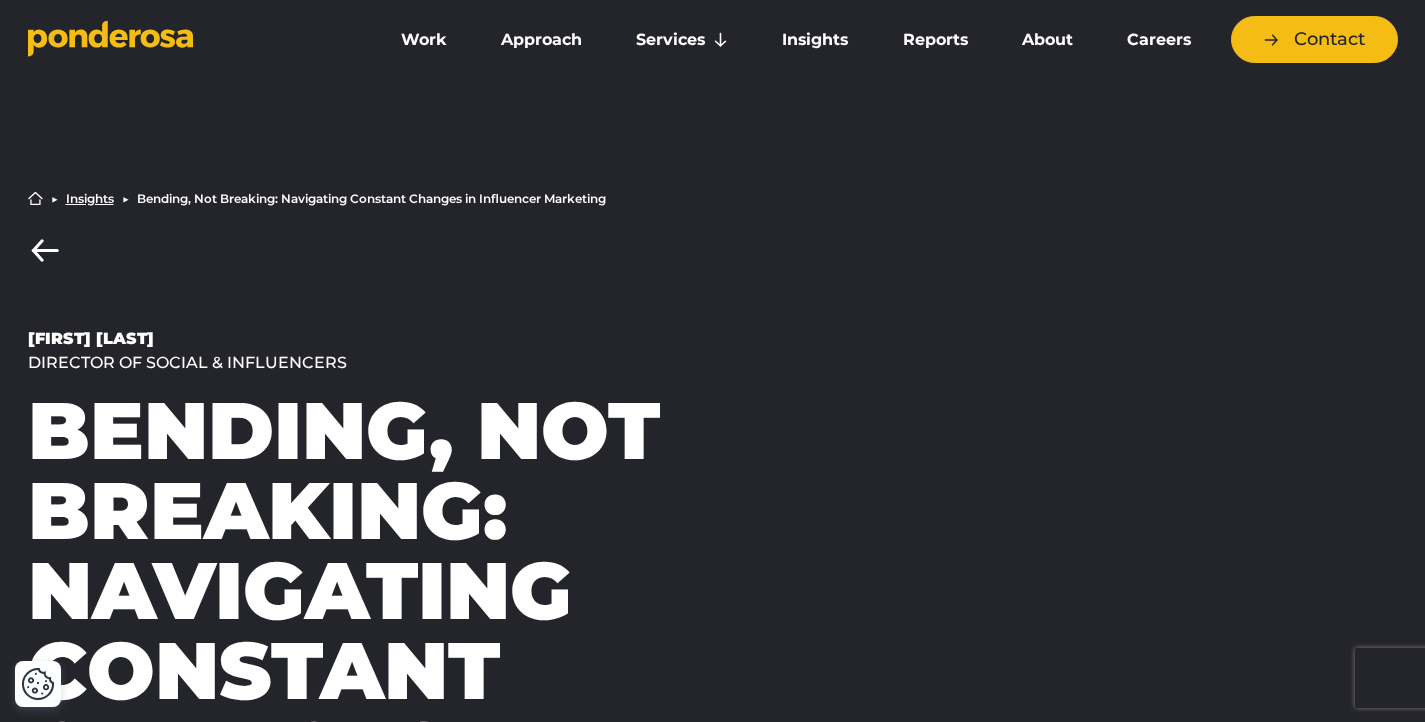 scroll, scrollTop: 322, scrollLeft: 0, axis: vertical 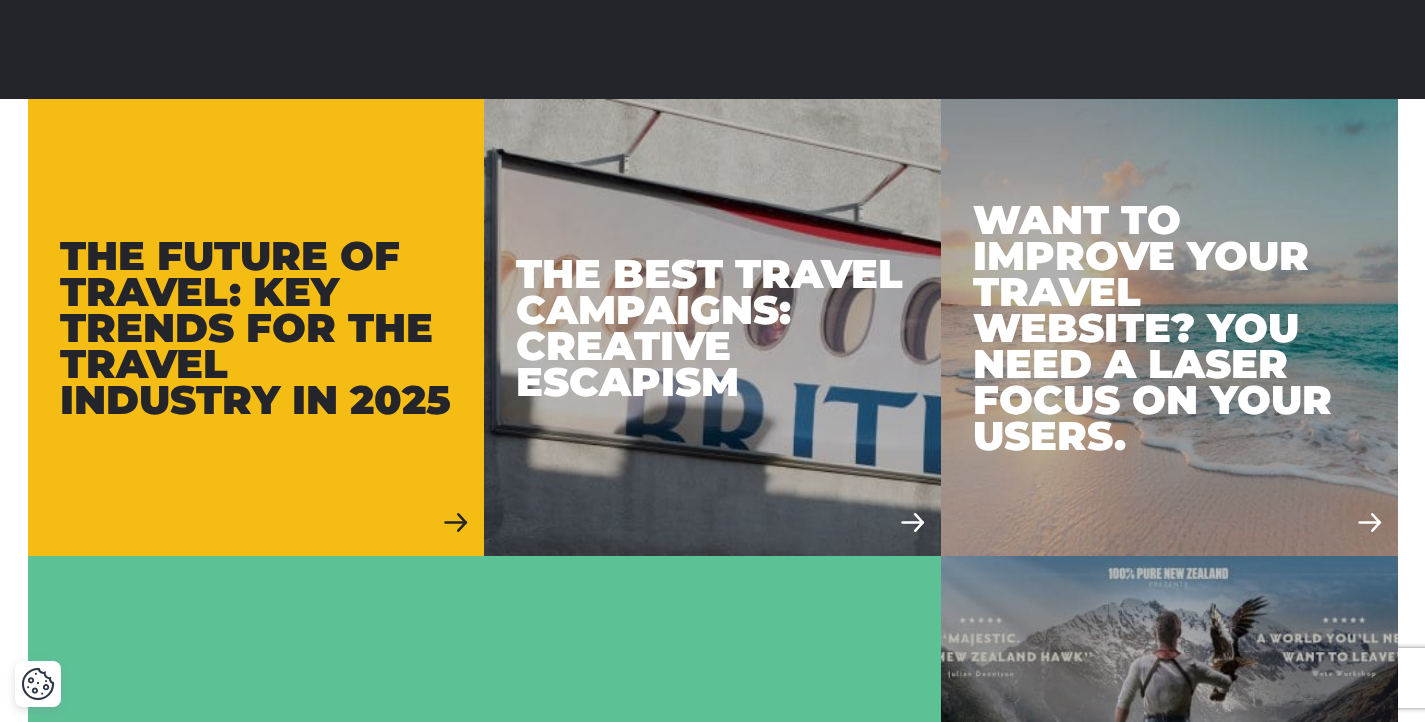 click on "The Future of Travel: Key Trends for the Travel Industry in 2025" at bounding box center (256, 328) 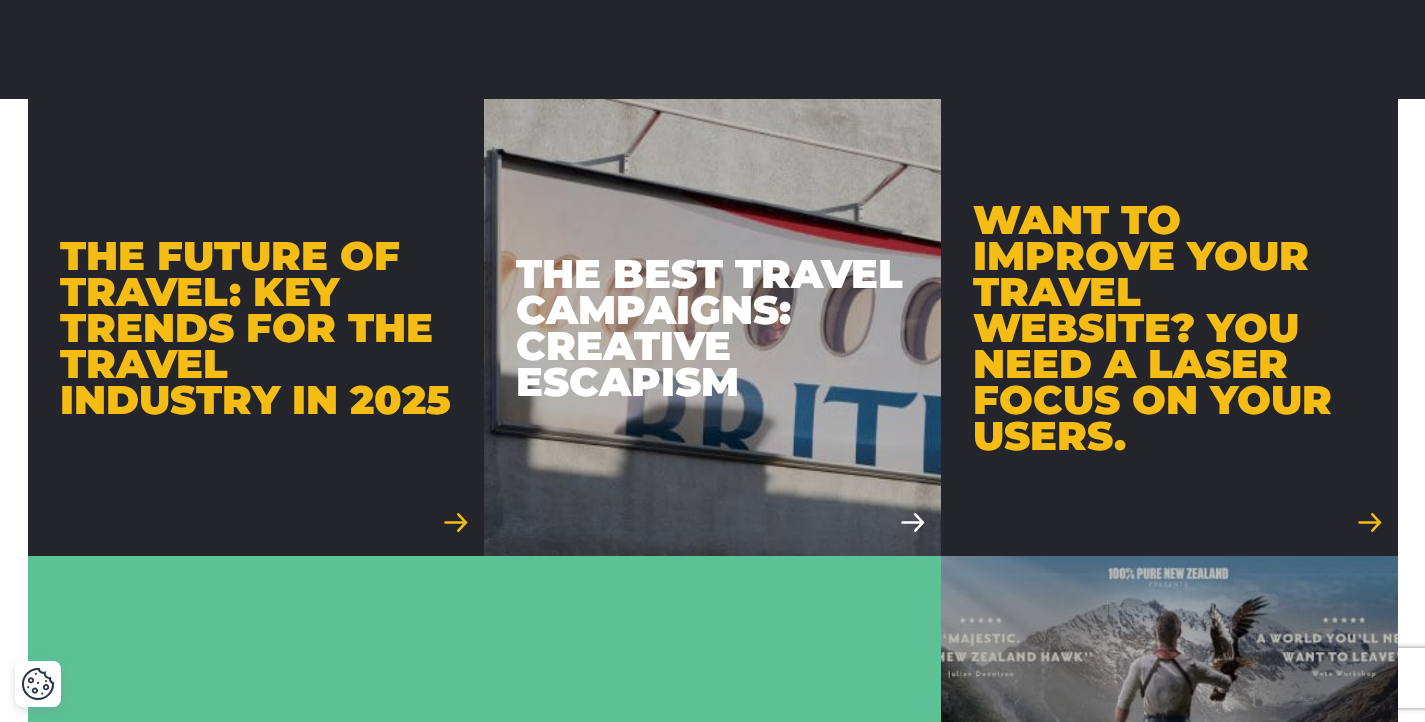 click on "Want to improve your travel website? You need a laser focus on your users." at bounding box center (1169, 328) 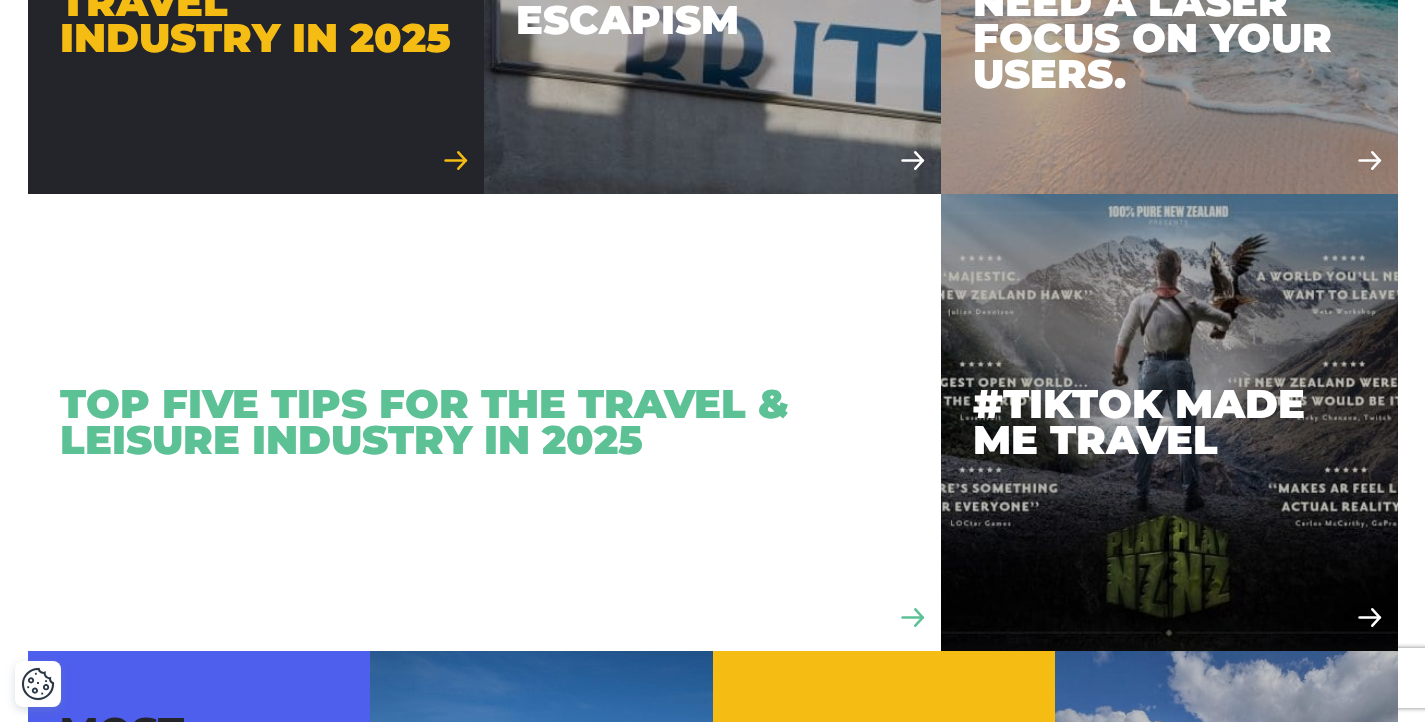 scroll, scrollTop: 718, scrollLeft: 0, axis: vertical 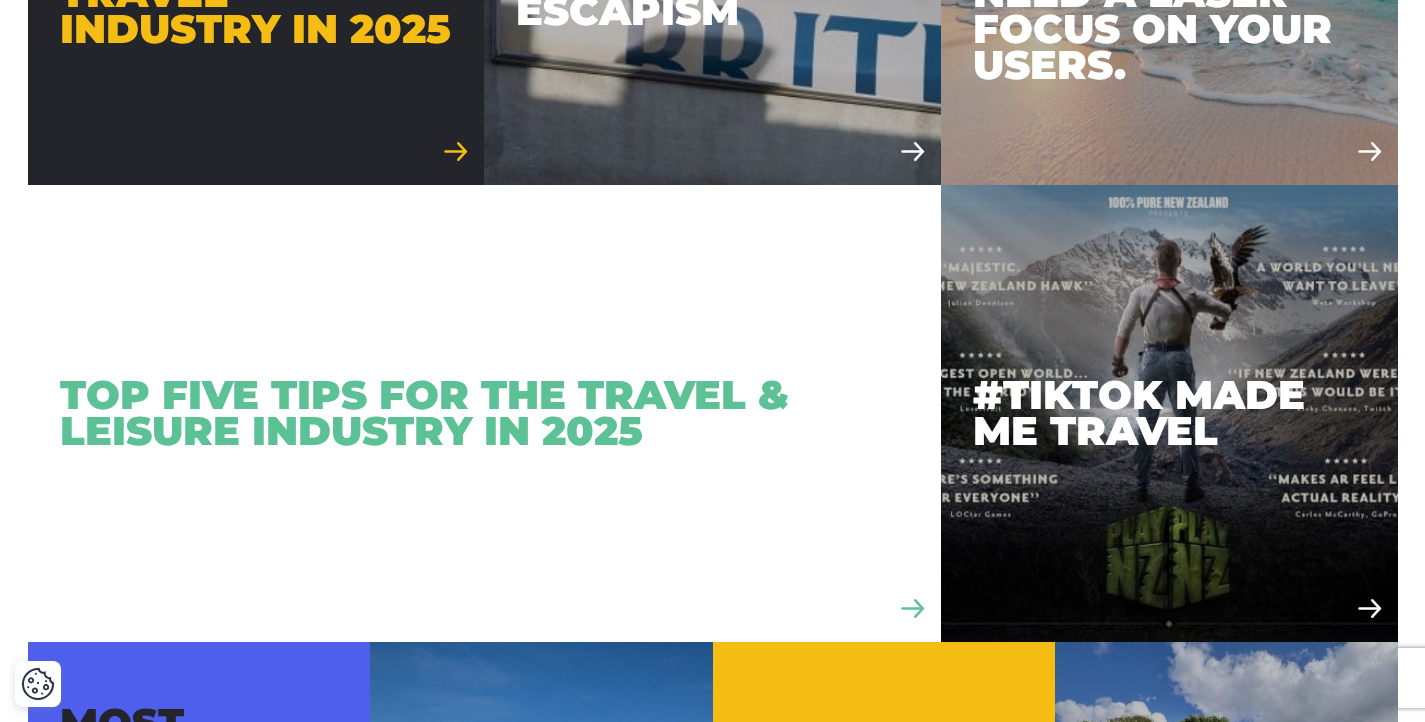click on "Top Five Tips for the Travel & Leisure Industry in 2025" at bounding box center (484, 413) 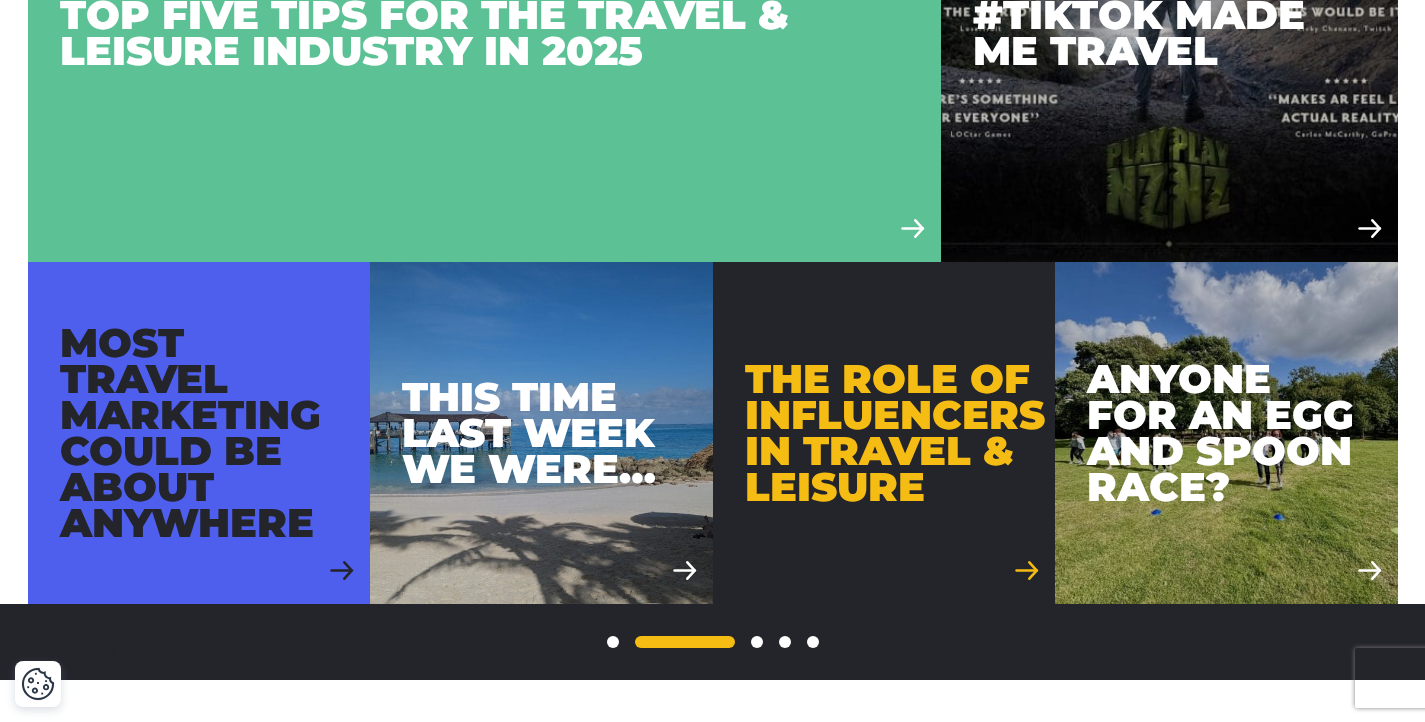 scroll, scrollTop: 1132, scrollLeft: 0, axis: vertical 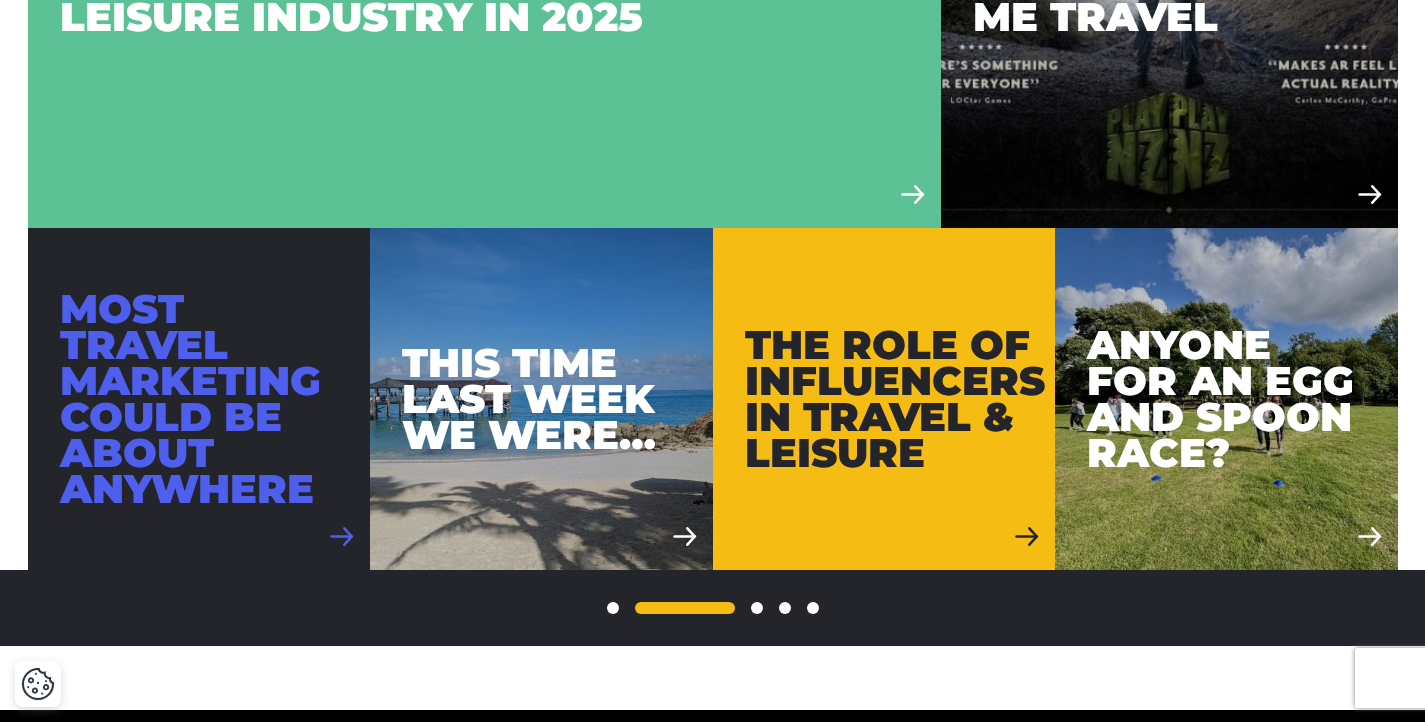 click on "Most travel marketing could be about anywhere" at bounding box center (199, 399) 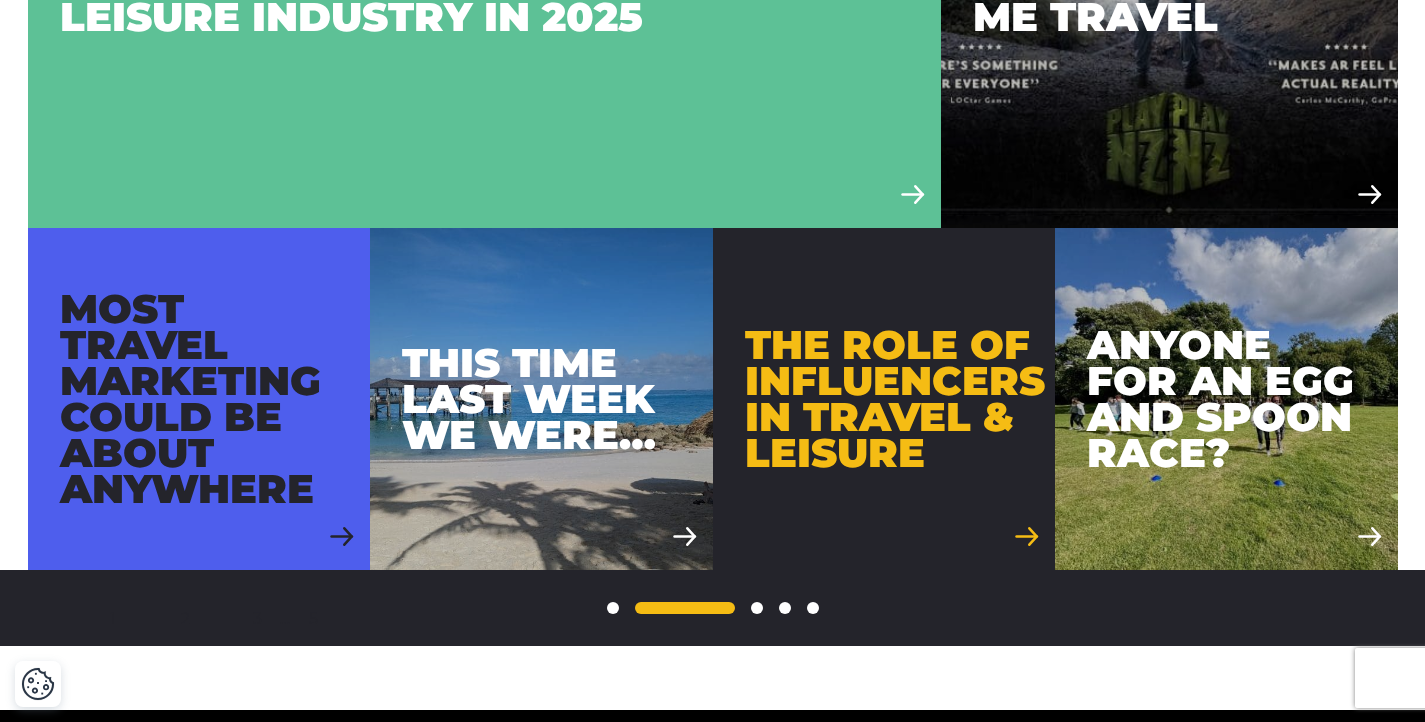 click on "The role of influencers in travel & leisure" at bounding box center (895, 399) 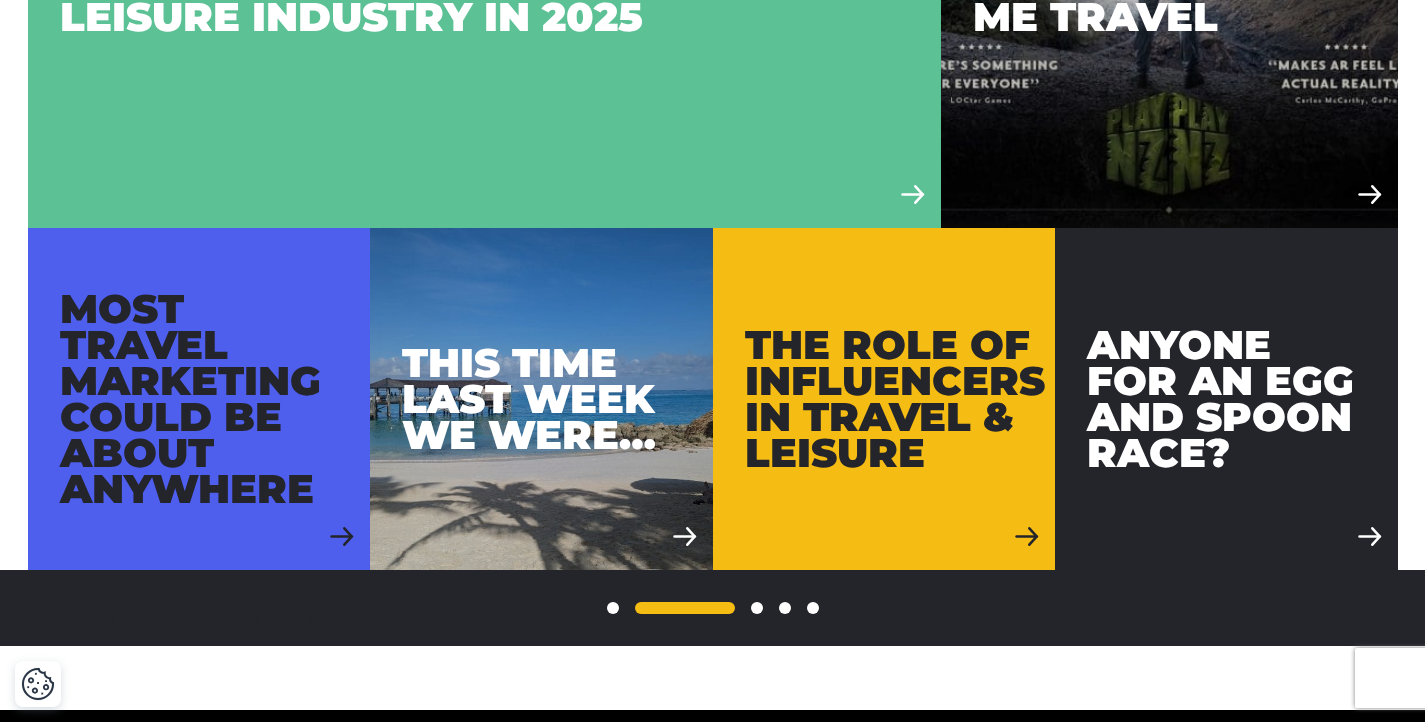 click at bounding box center (1226, 399) 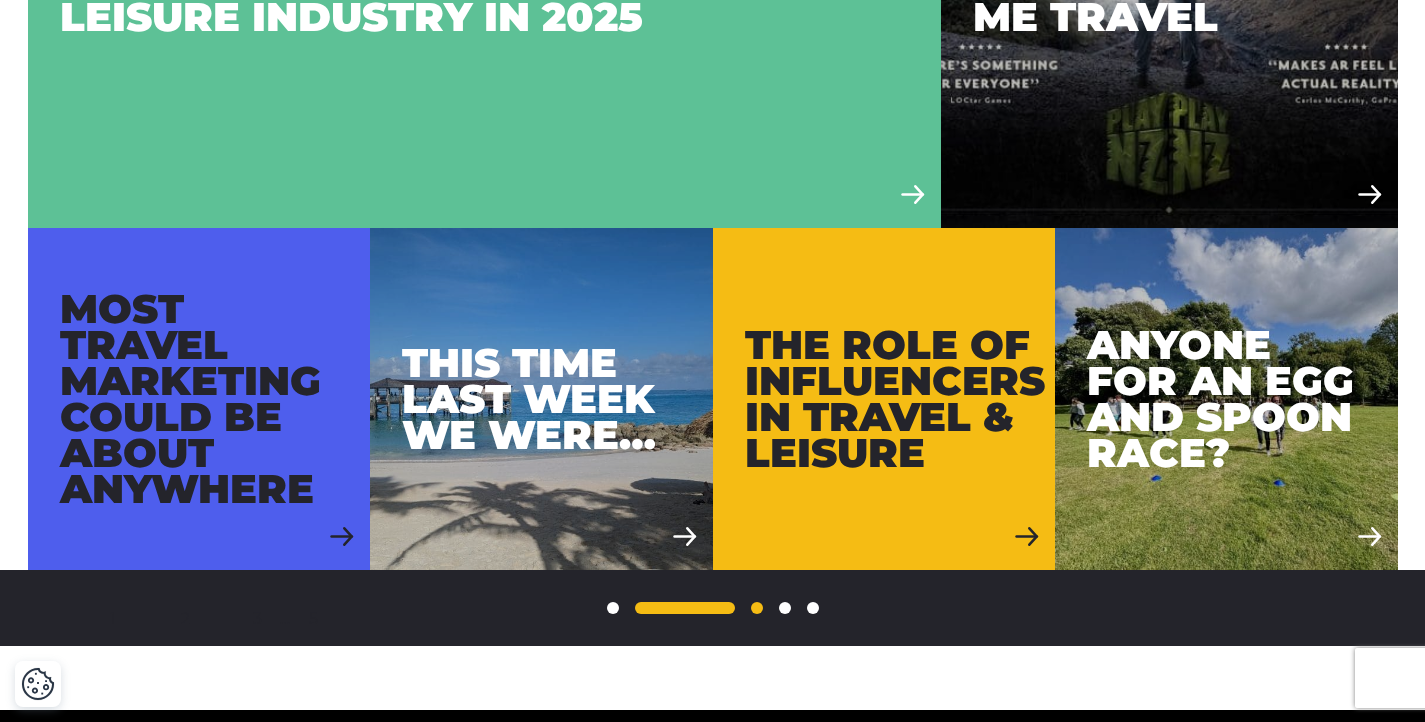 click on "3" at bounding box center (757, 608) 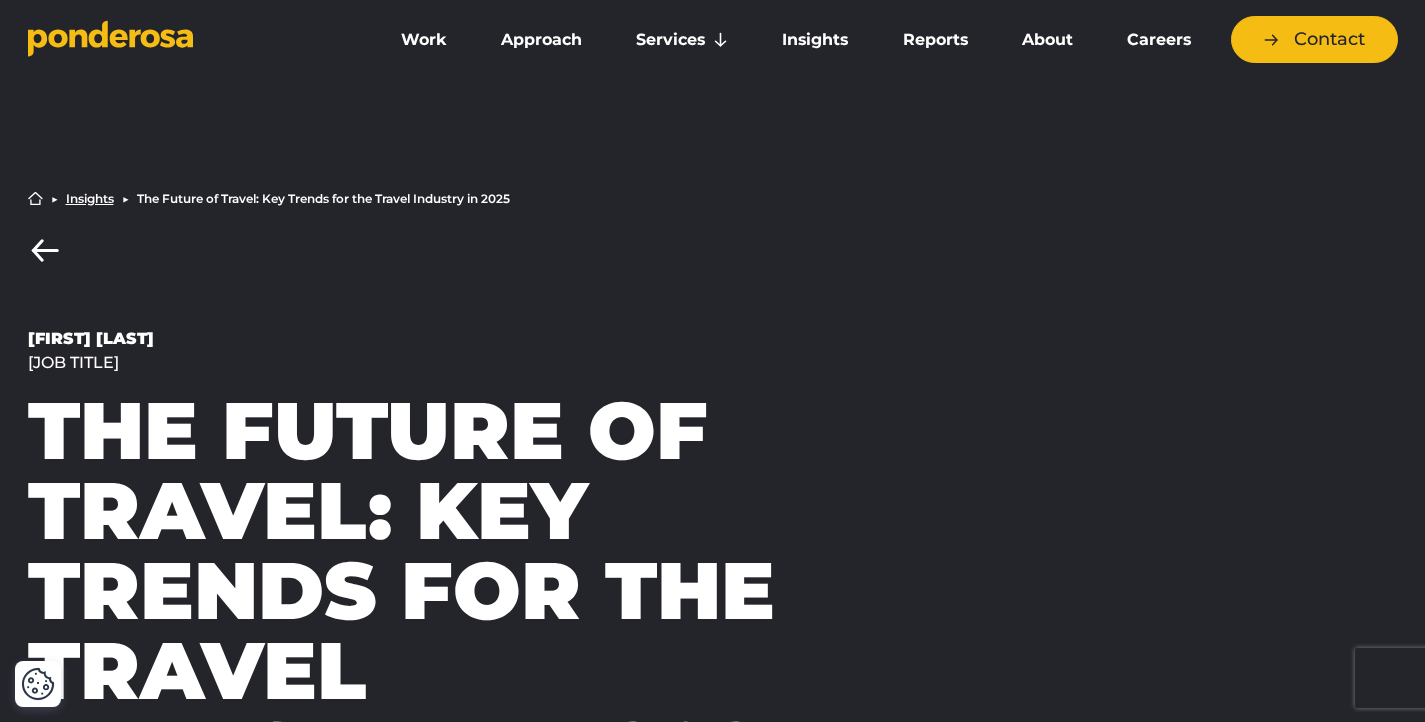 scroll, scrollTop: 365, scrollLeft: 0, axis: vertical 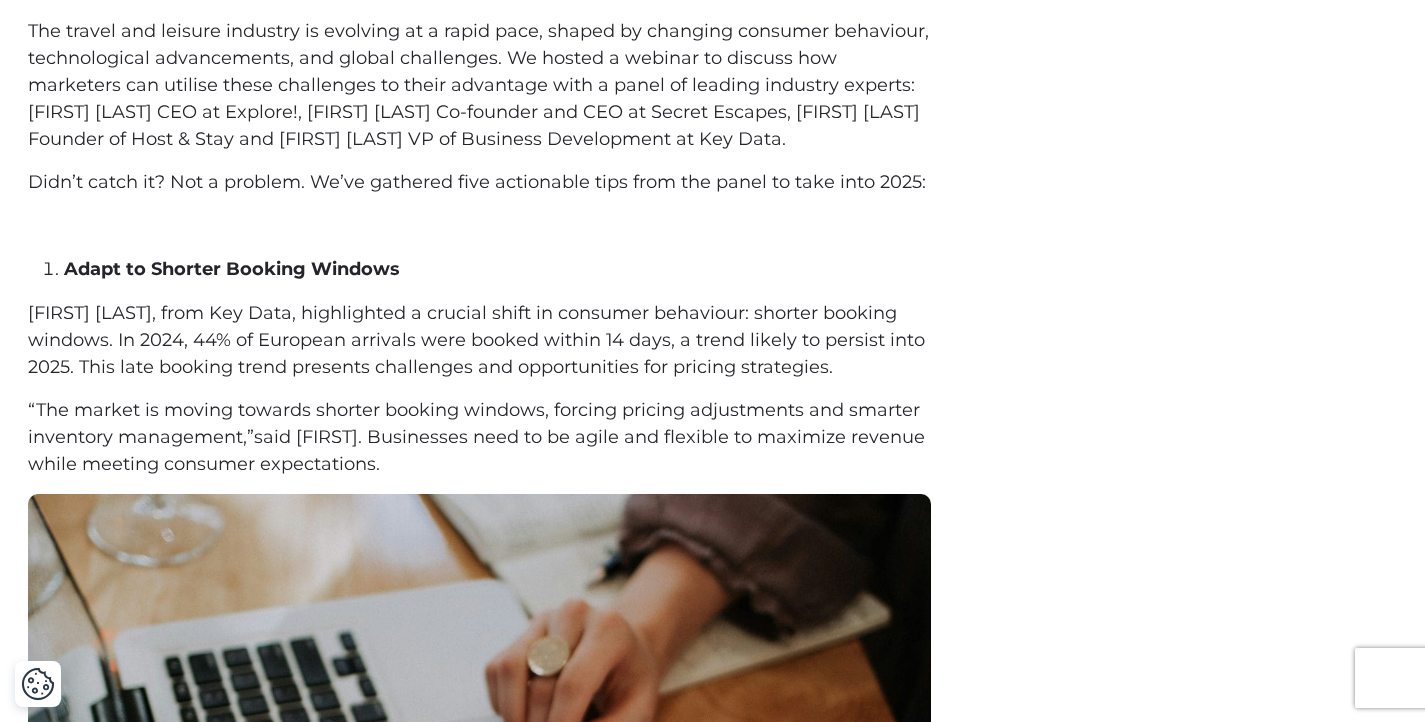 click on "The travel and leisure industry is evolving at a rapid pace, shaped by changing consumer behaviour, technological advancements, and global challenges. We hosted a webinar to discuss how marketers can utilise these challenges to their advantage with a panel of leading industry experts: Michael Edwards CEO at Explore!, Alex Saint Co-founder and CEO at Secret Escapes, Dale Smith Founder of Host & Stay and Sally Henry VP of Business Development at Key Data.
Didn’t catch it? Not a problem. We’ve gathered five actionable tips from the panel to take into 2025:
Adapt to Shorter Booking Windows
Sally Henry, from Key Data, highlighted a crucial shift in consumer behaviour: shorter booking windows. In 2024, 44% of European arrivals were booked within 14 days, a trend likely to persist into 2025. This late booking trend presents challenges and opportunities for pricing strategies." at bounding box center [713, 2187] 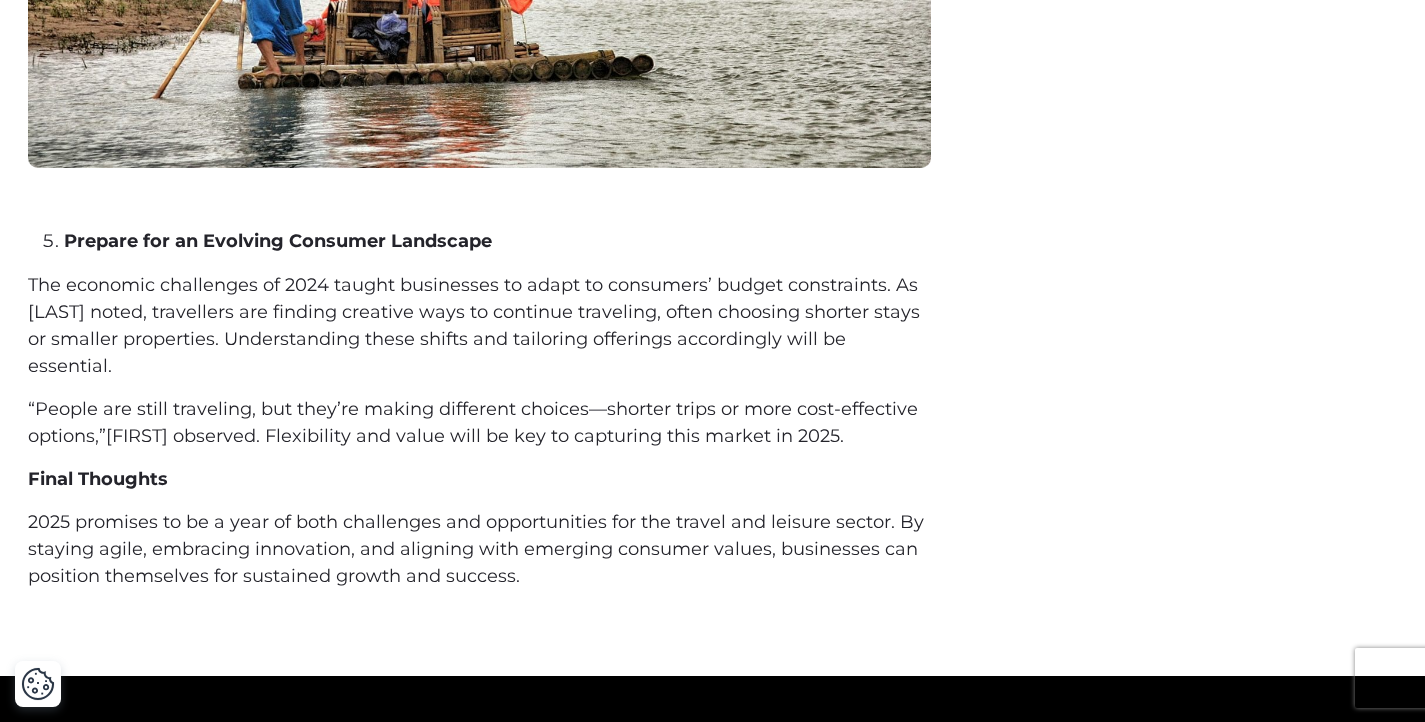 scroll, scrollTop: 4828, scrollLeft: 0, axis: vertical 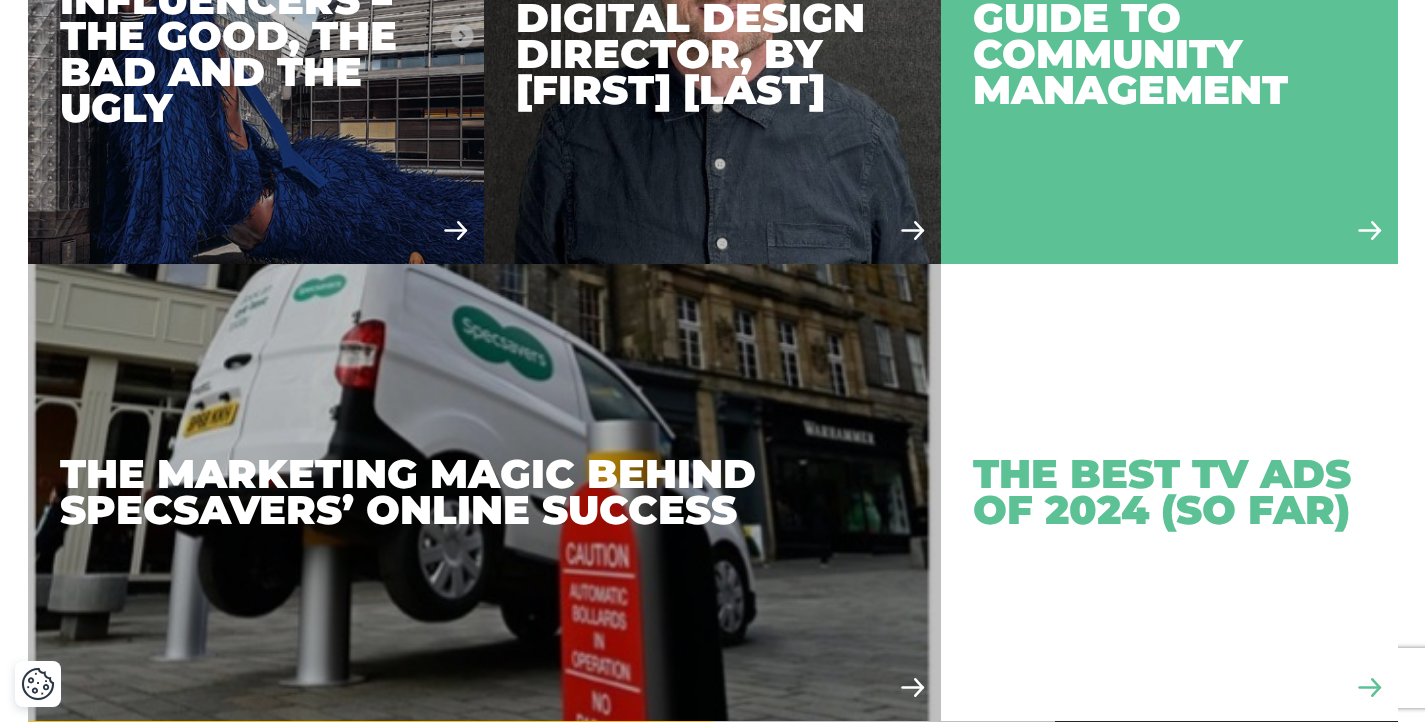 click at bounding box center (1169, 492) 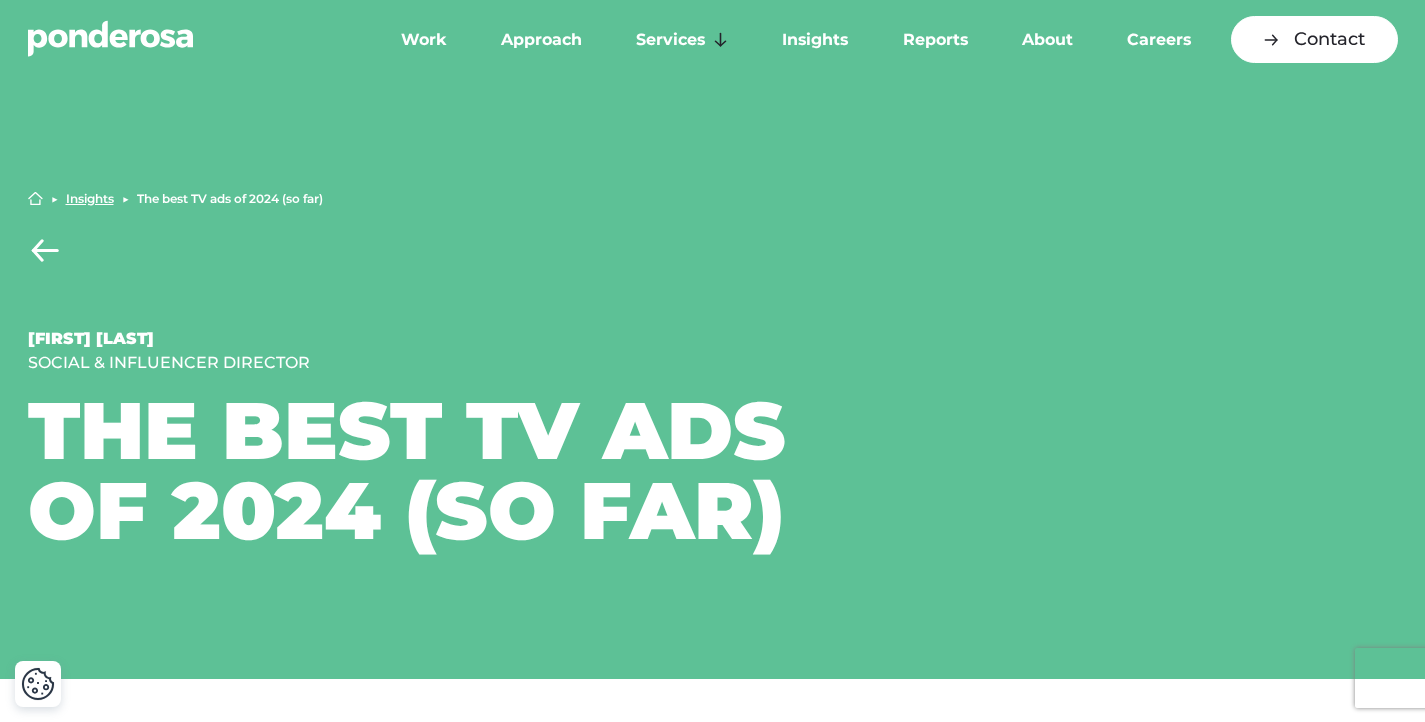 scroll, scrollTop: 0, scrollLeft: 0, axis: both 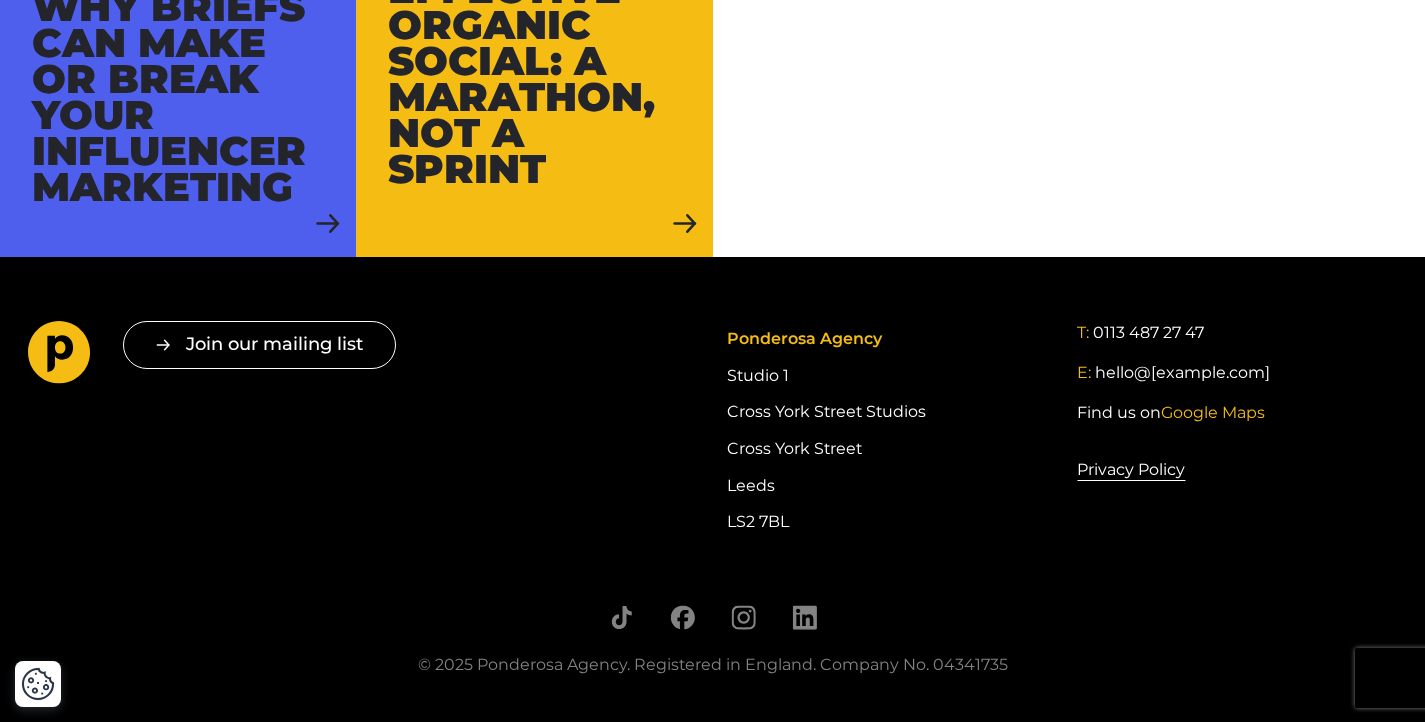 drag, startPoint x: 590, startPoint y: 514, endPoint x: 570, endPoint y: 672, distance: 159.26079 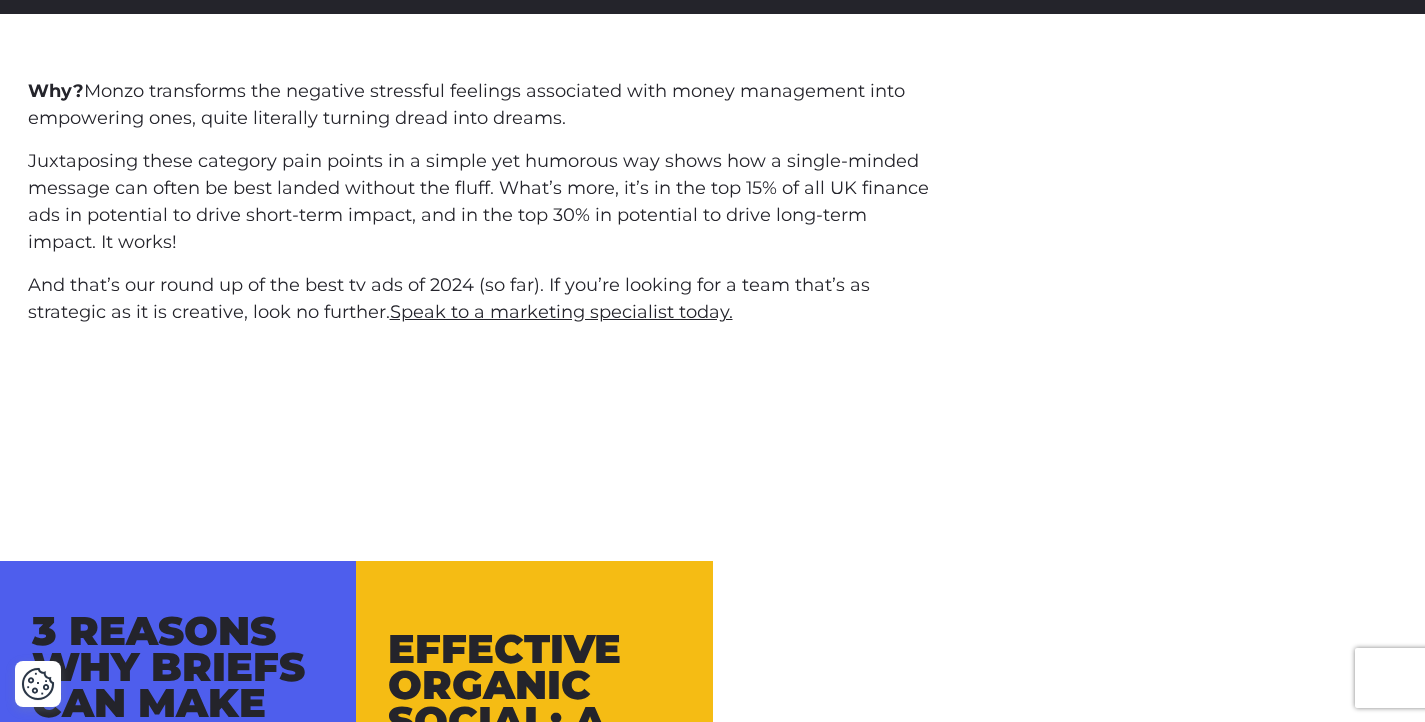 scroll, scrollTop: 6554, scrollLeft: 0, axis: vertical 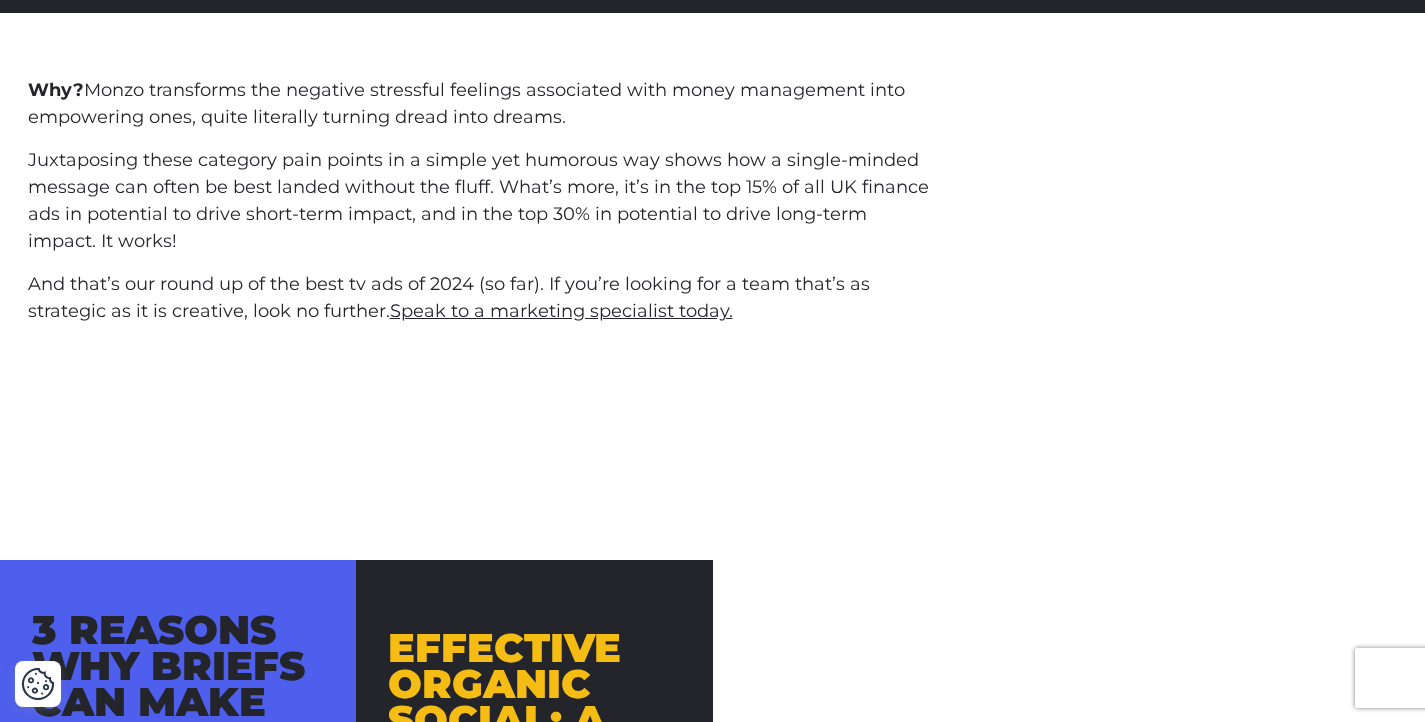 click on "Effective organic social: a marathon, not a sprint" at bounding box center (534, 738) 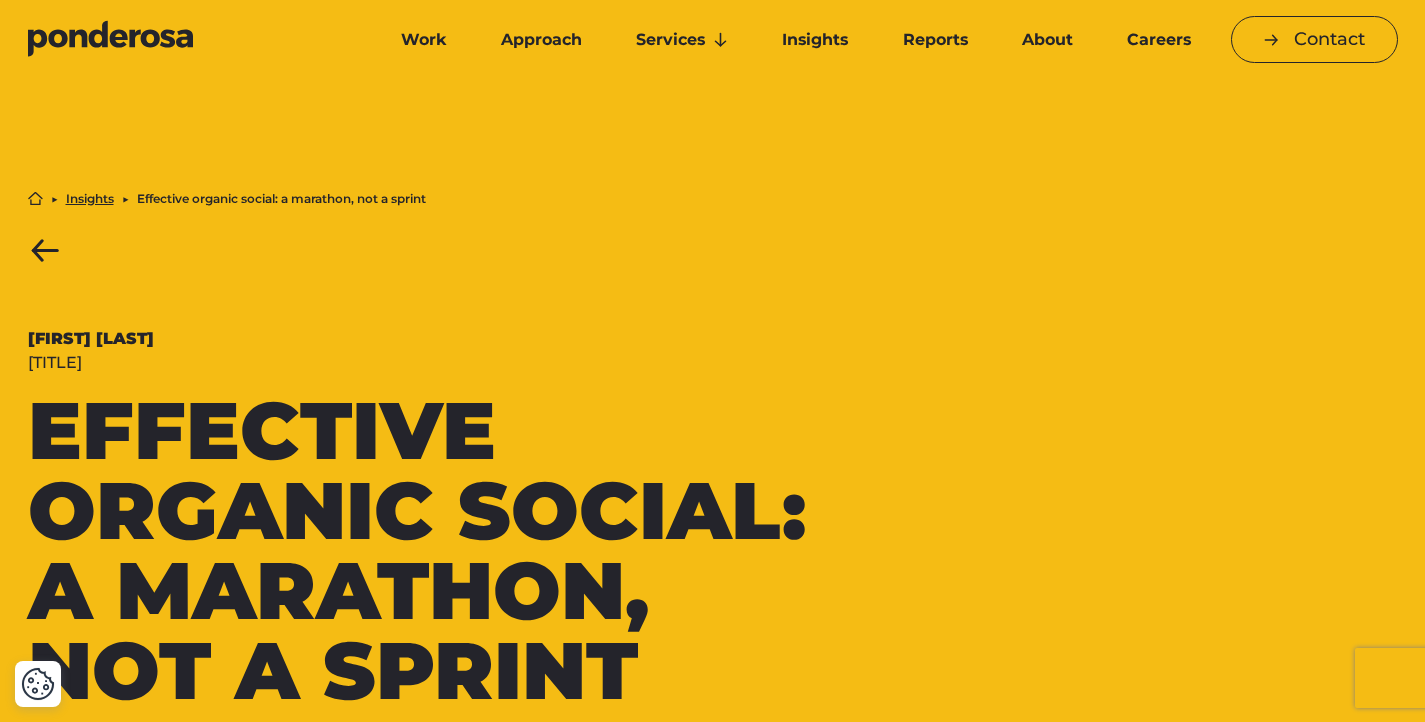 scroll, scrollTop: 0, scrollLeft: 0, axis: both 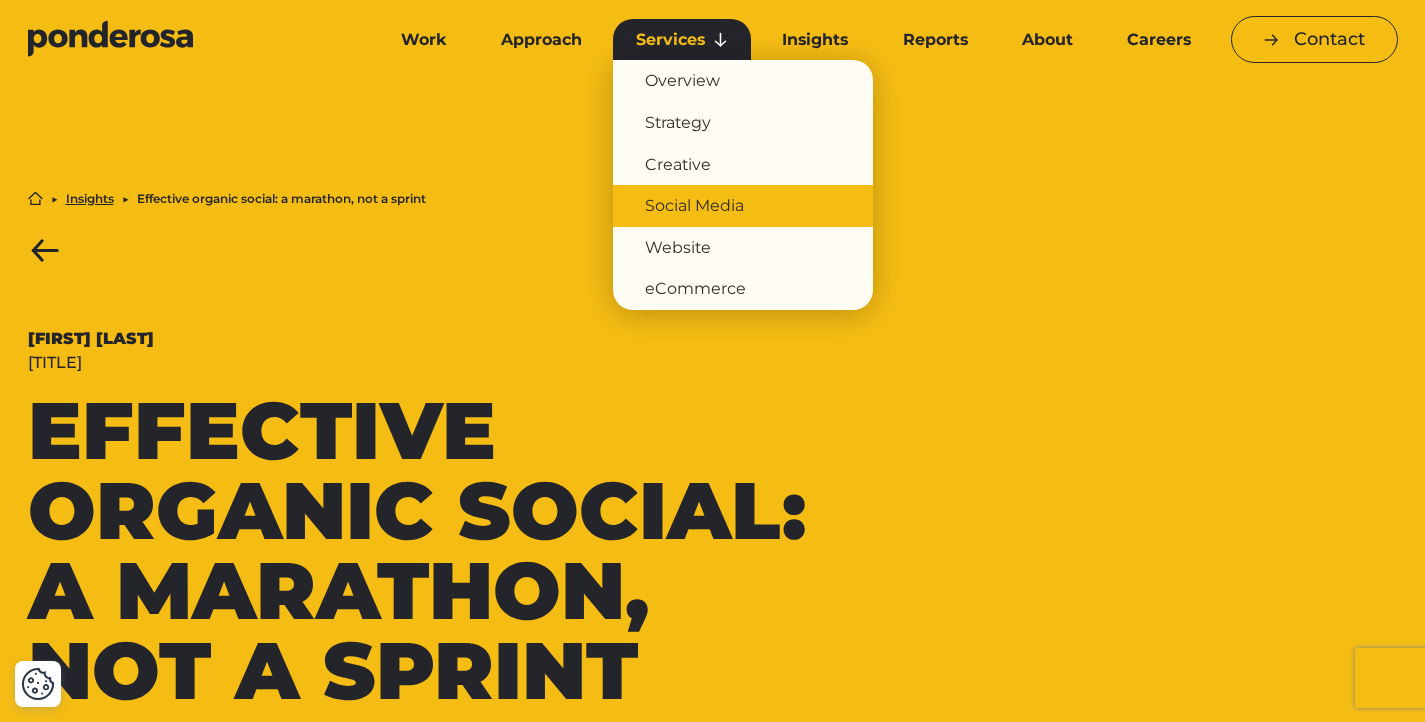 click on "Social Media" at bounding box center (743, 206) 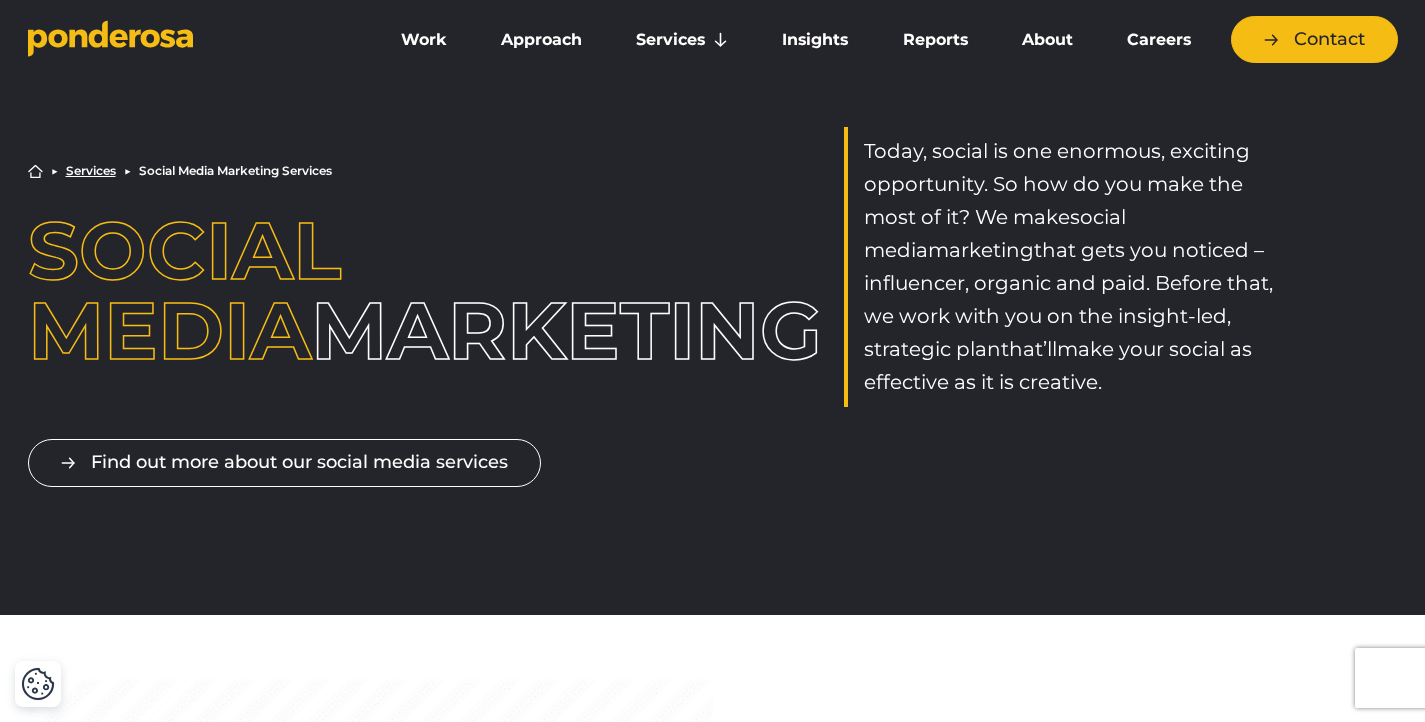 scroll, scrollTop: 955, scrollLeft: 0, axis: vertical 